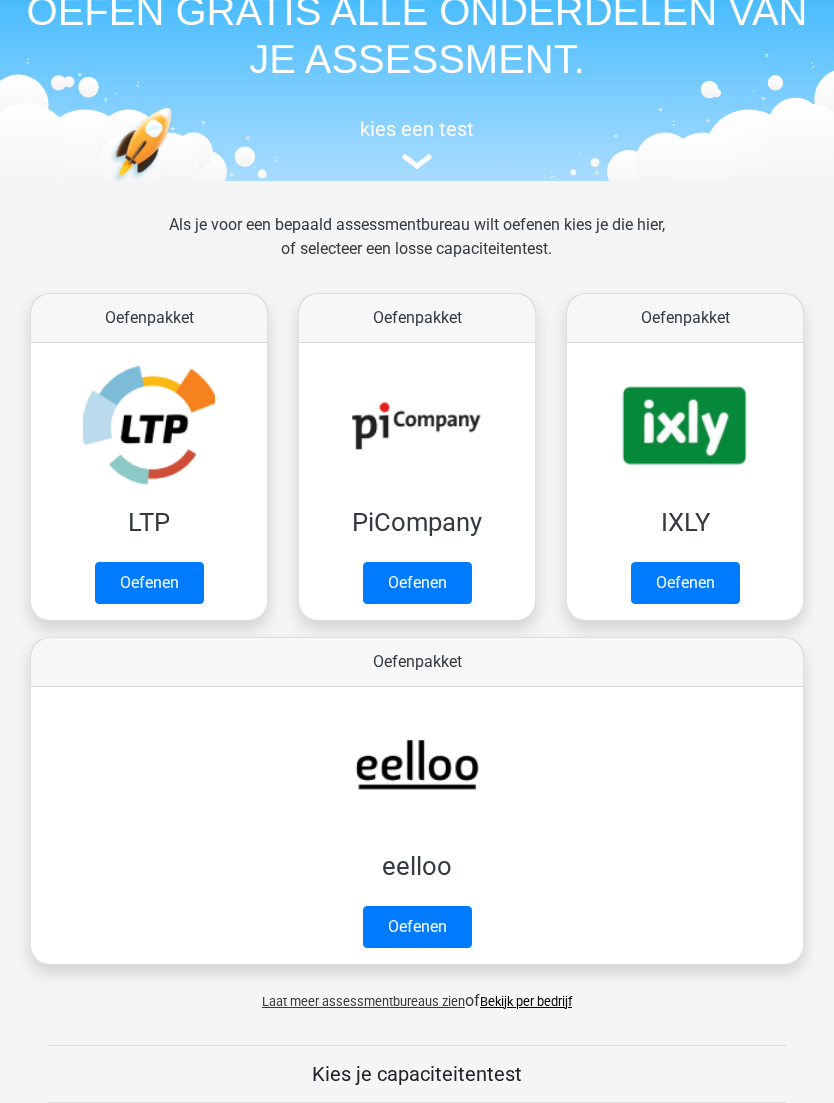 scroll, scrollTop: 105, scrollLeft: 0, axis: vertical 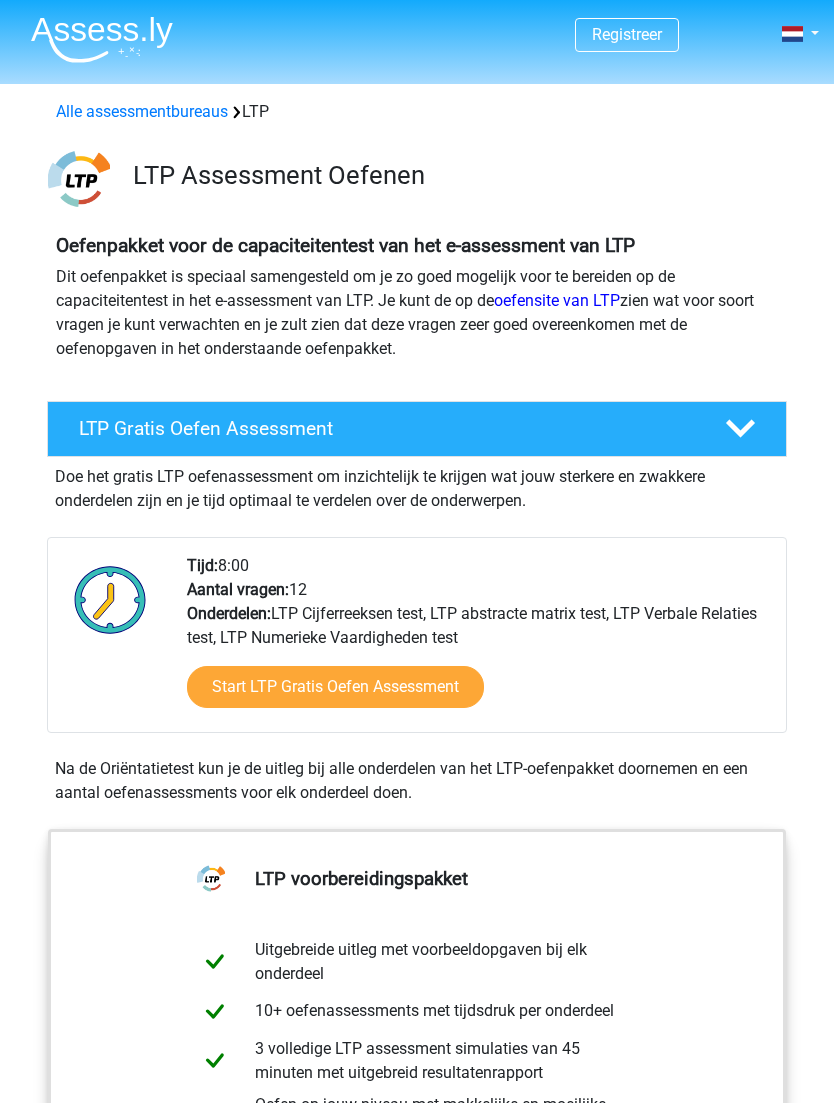 click on "Start LTP Gratis Oefen Assessment" at bounding box center (335, 687) 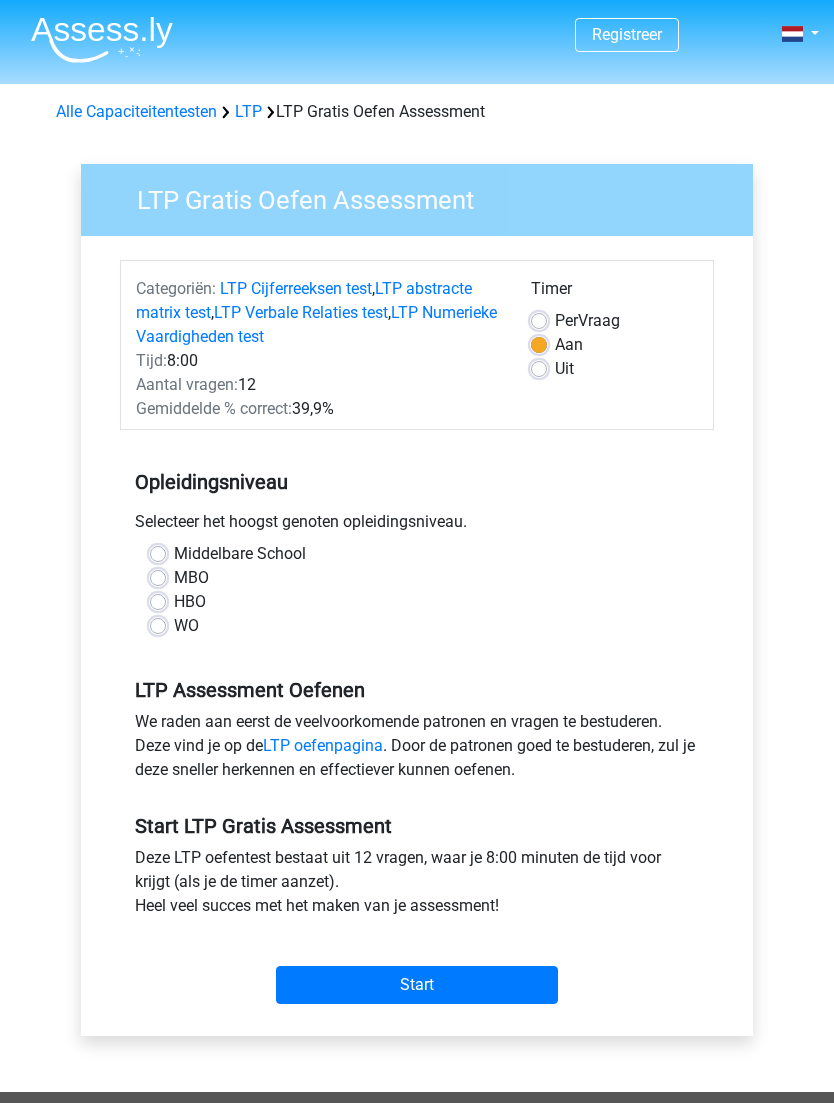 scroll, scrollTop: 0, scrollLeft: 0, axis: both 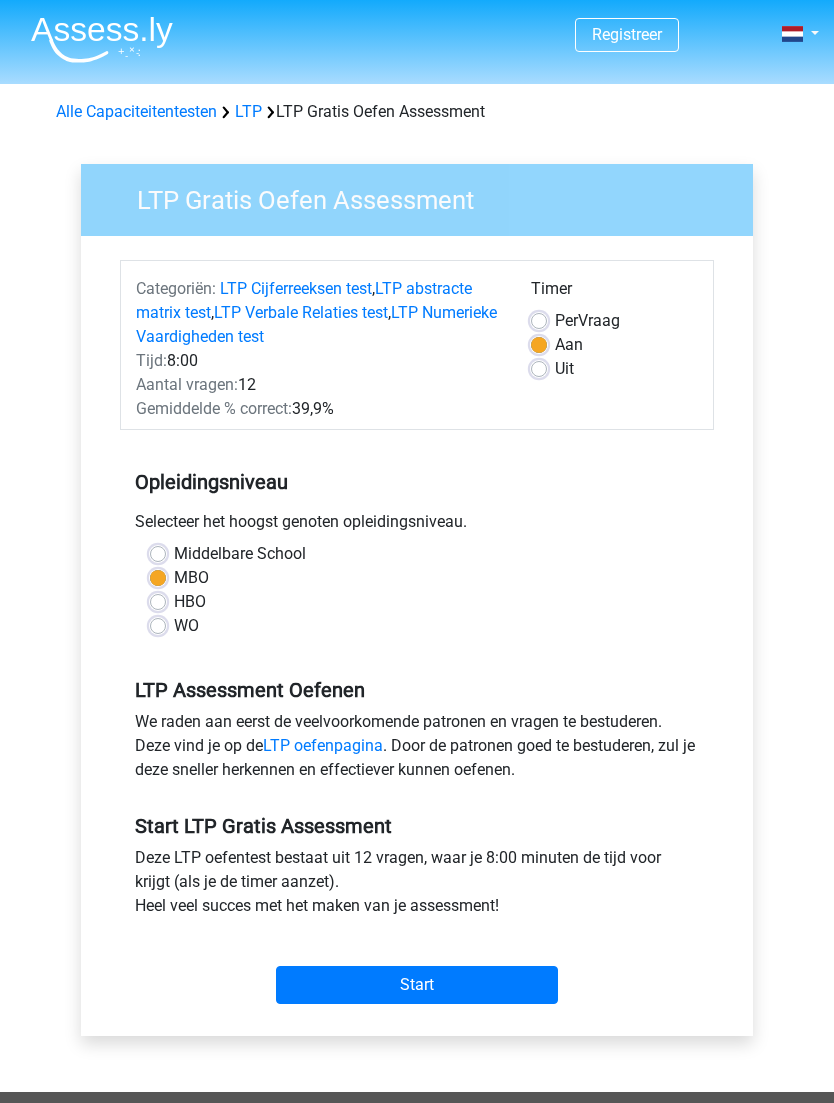 click on "Uit" at bounding box center (564, 369) 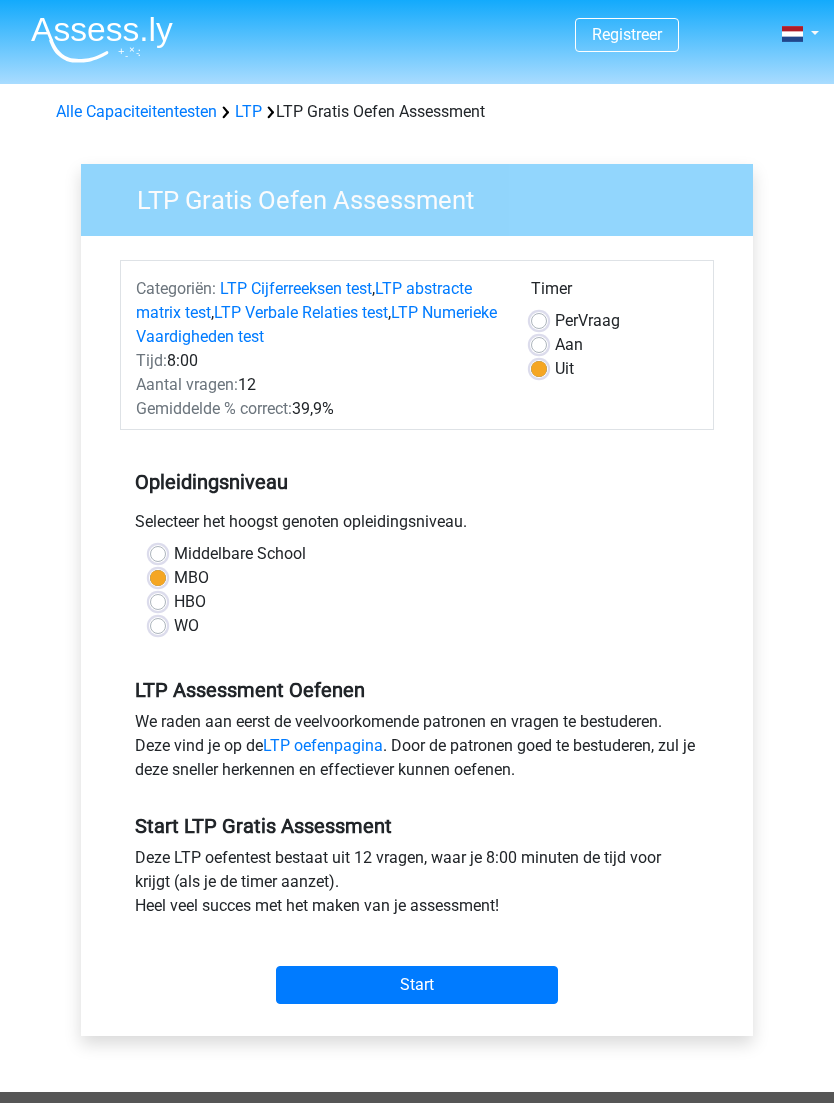 click on "Start" at bounding box center (417, 985) 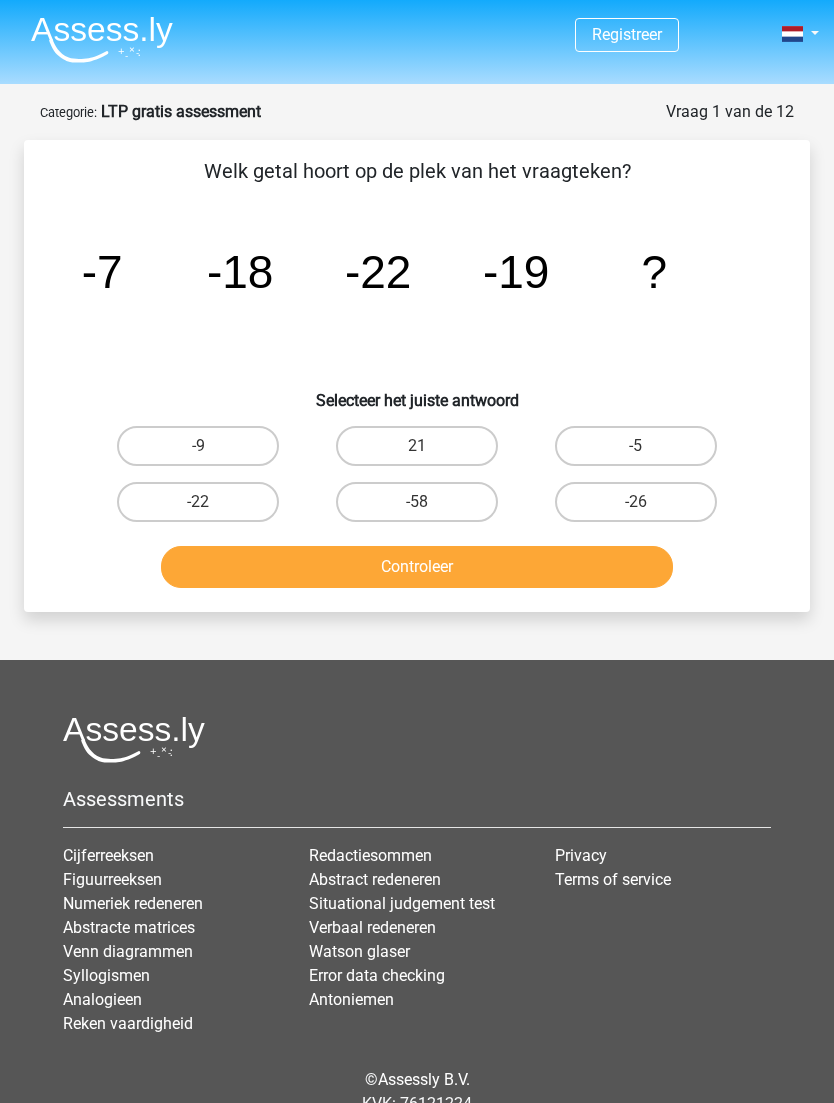 scroll, scrollTop: 0, scrollLeft: 0, axis: both 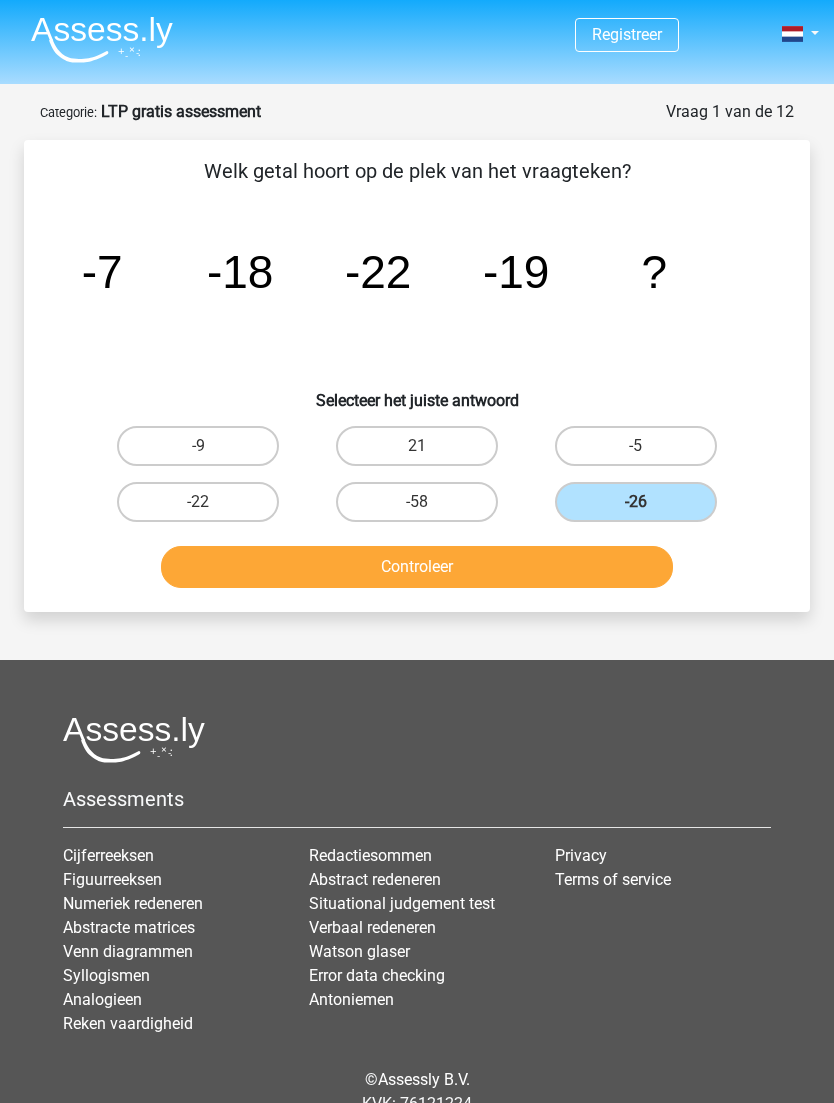 click on "Controleer" at bounding box center [417, 567] 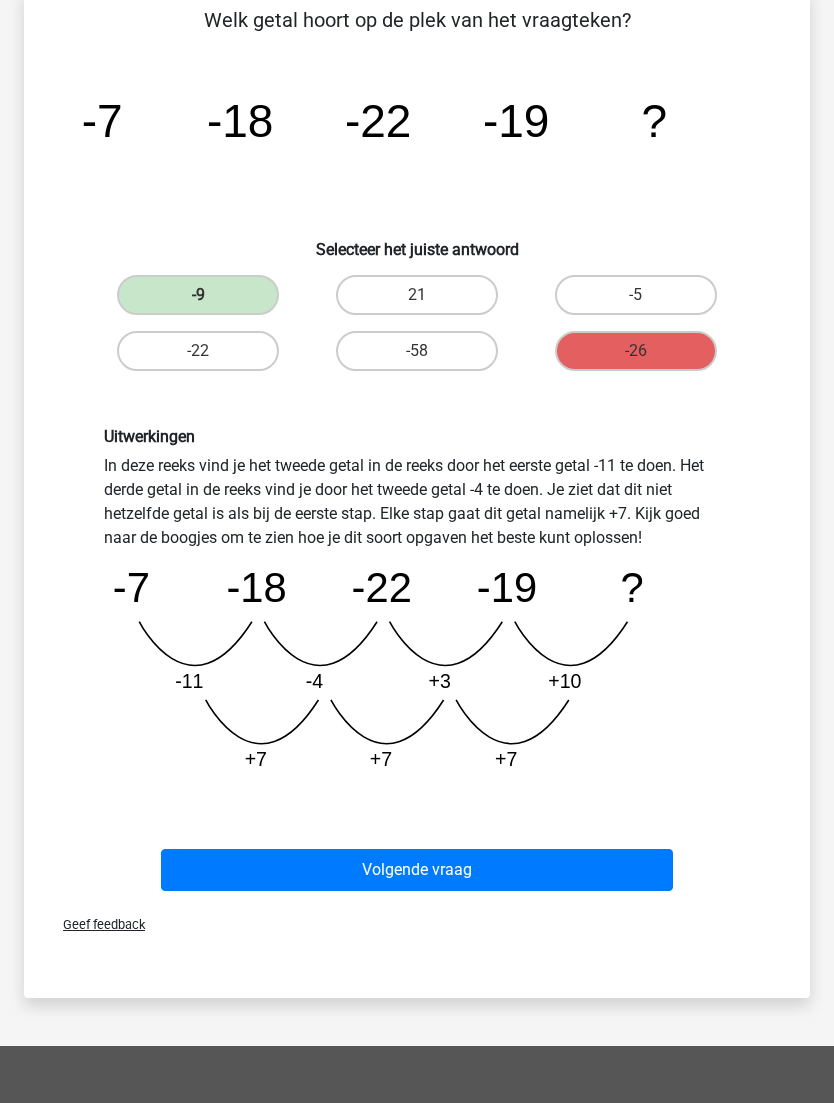 scroll, scrollTop: 145, scrollLeft: 0, axis: vertical 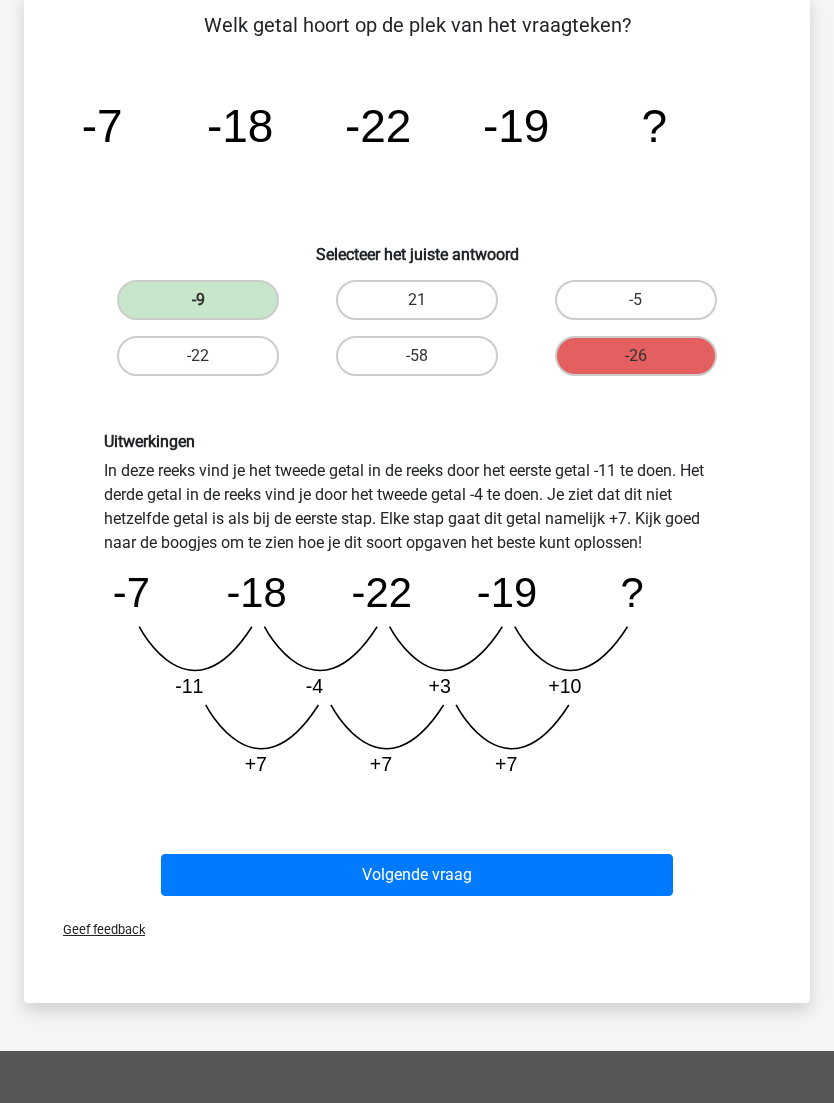 click on "Volgende vraag" at bounding box center [417, 876] 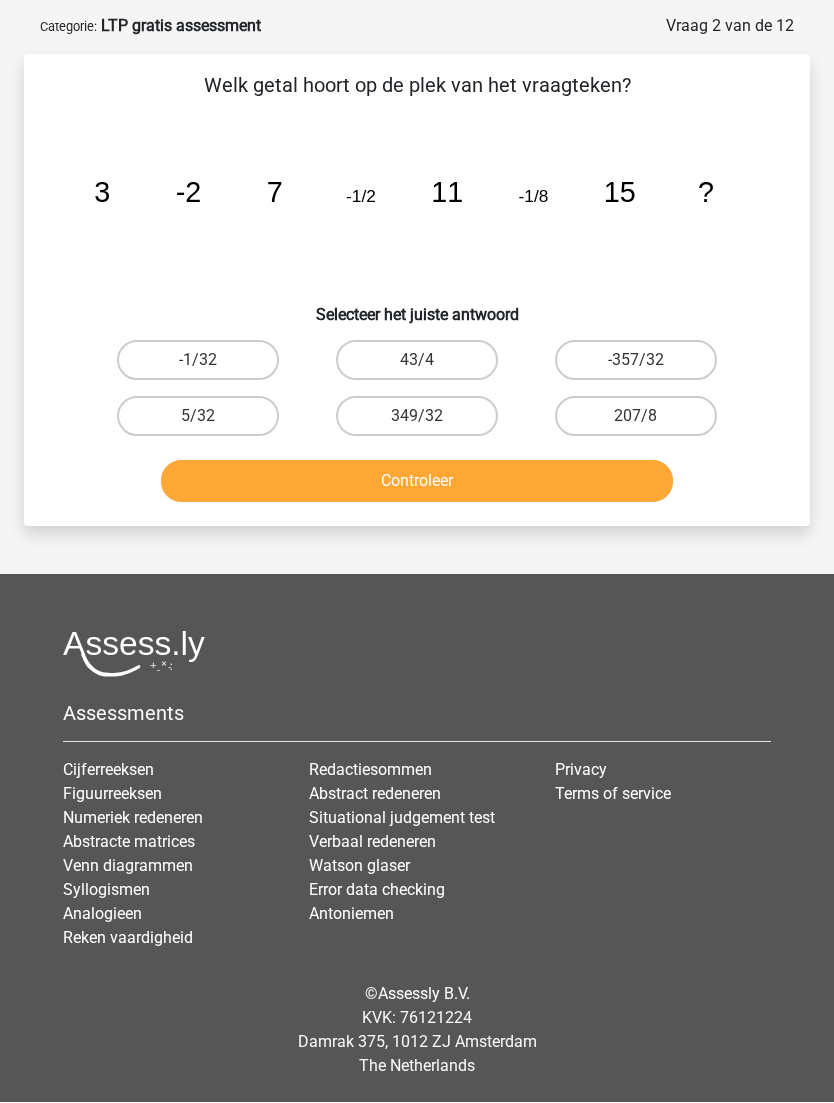 scroll, scrollTop: 21, scrollLeft: 0, axis: vertical 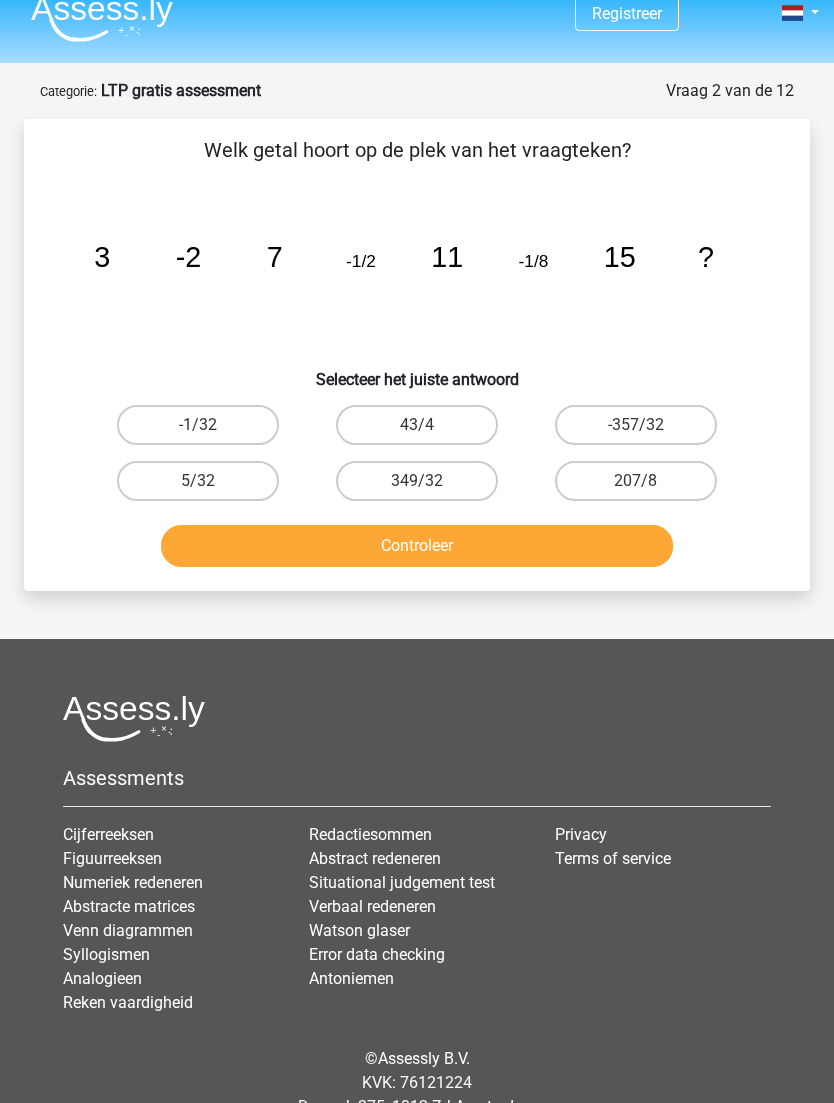 click on "349/32" at bounding box center (417, 481) 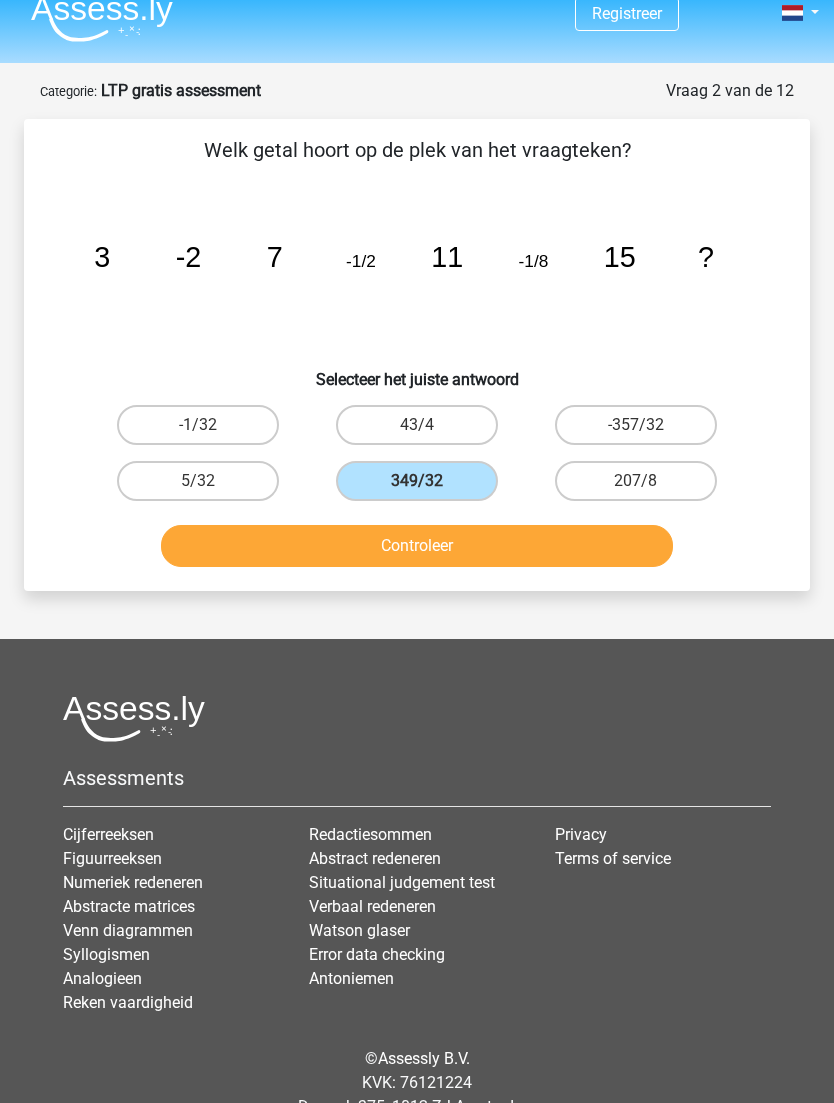 click on "Controleer" at bounding box center (417, 546) 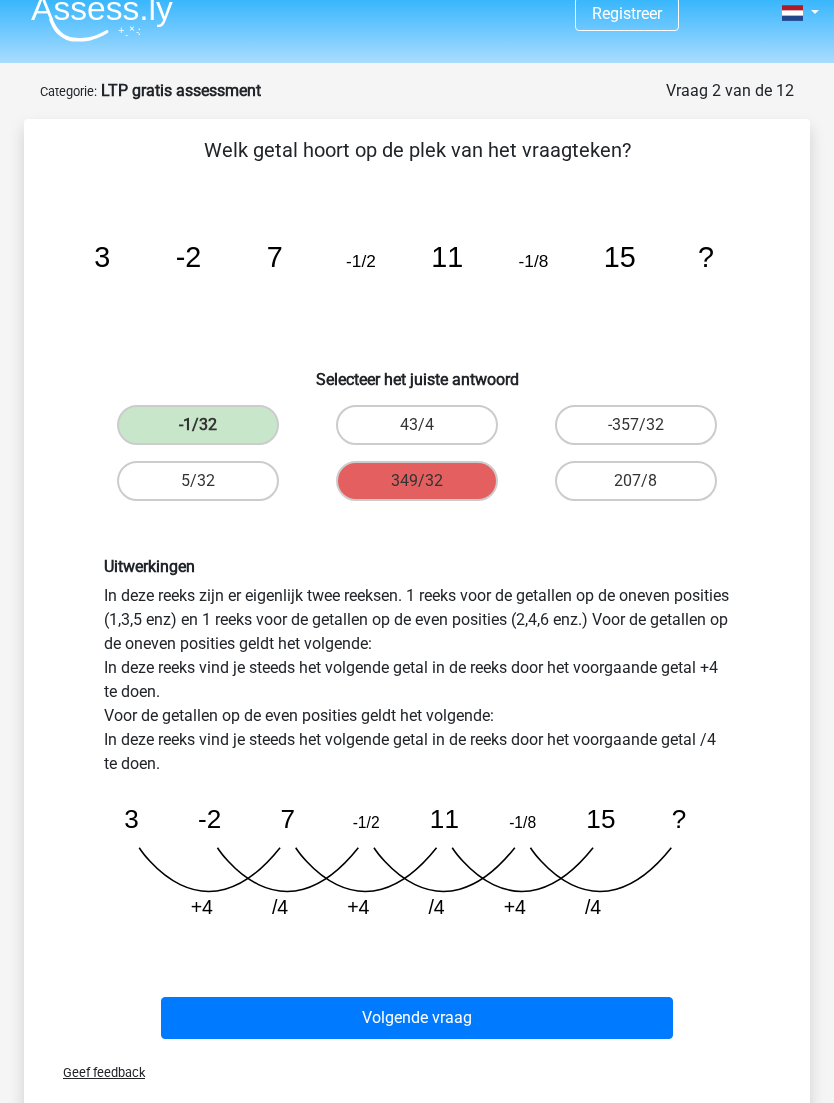 click on "Volgende vraag" at bounding box center [417, 1018] 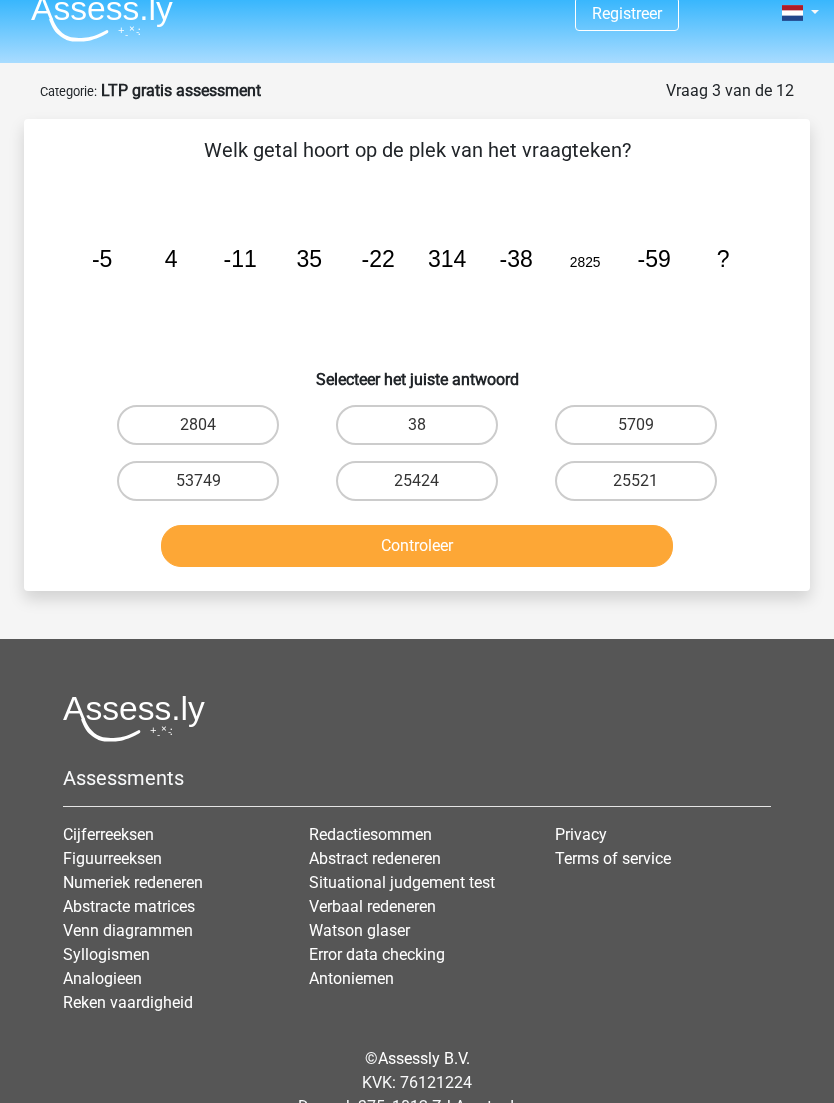 click on "25521" at bounding box center (636, 481) 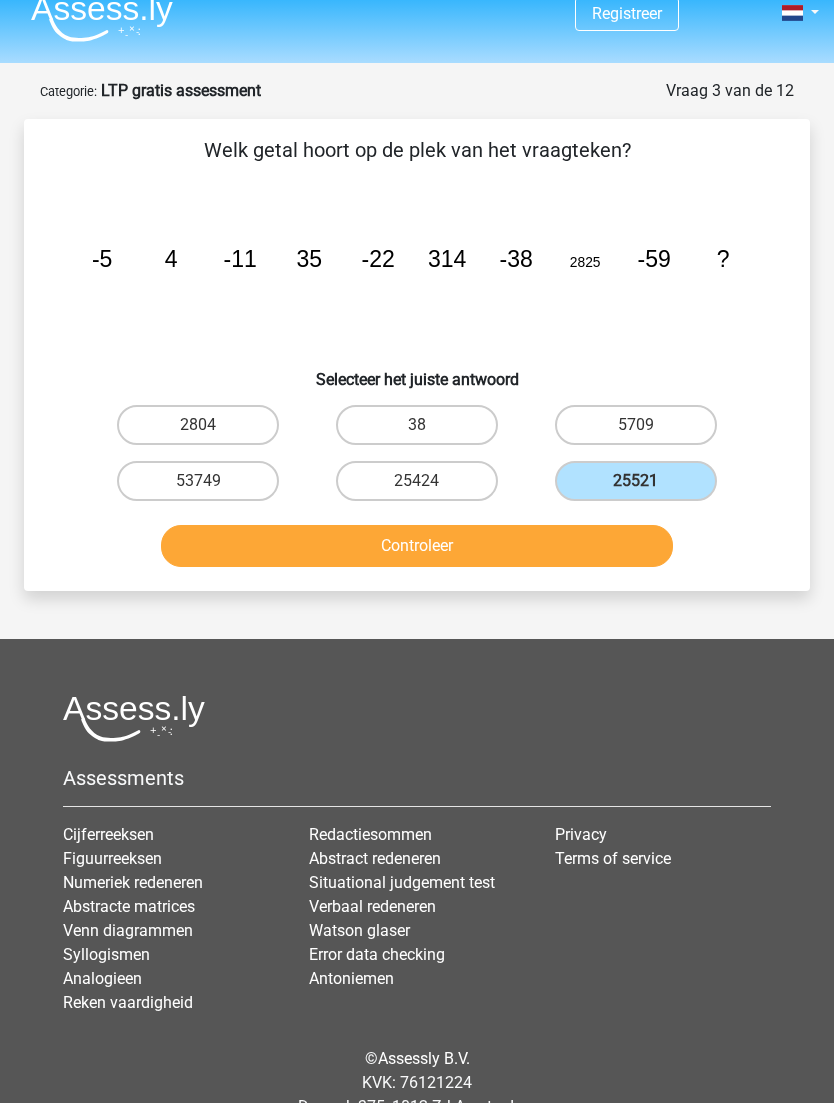 click on "Controleer" at bounding box center (417, 546) 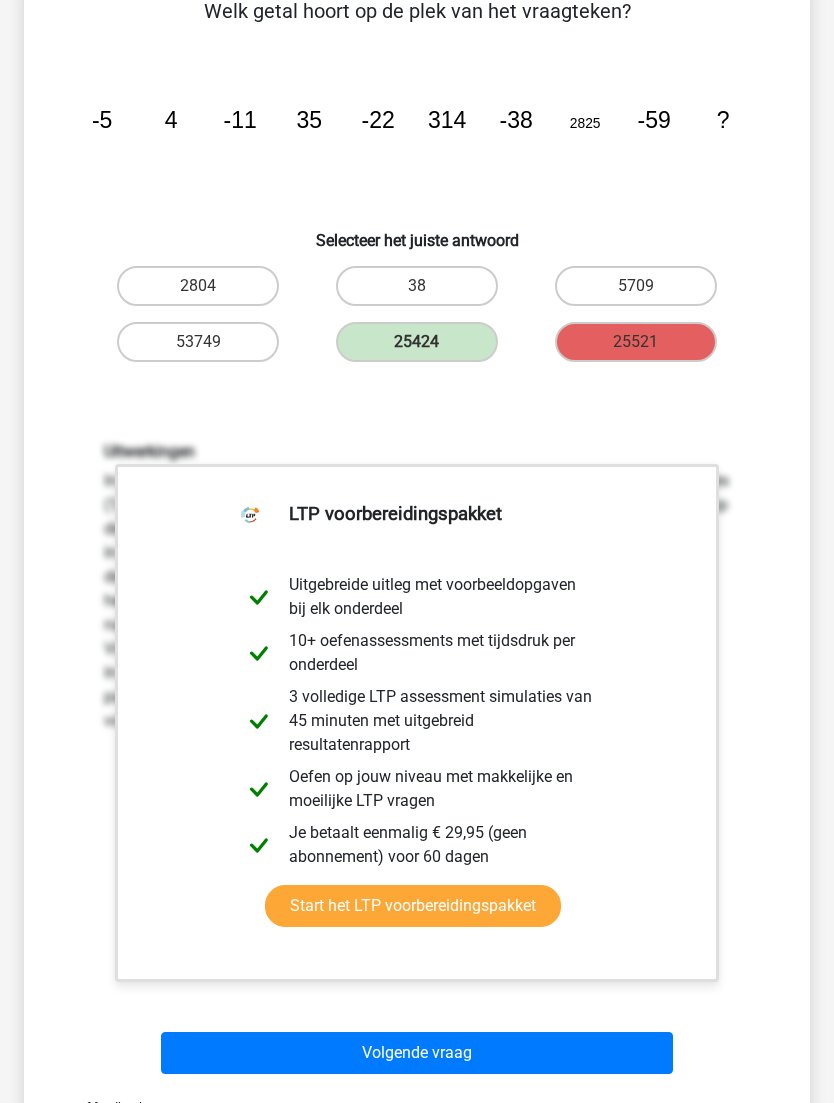 scroll, scrollTop: 0, scrollLeft: 0, axis: both 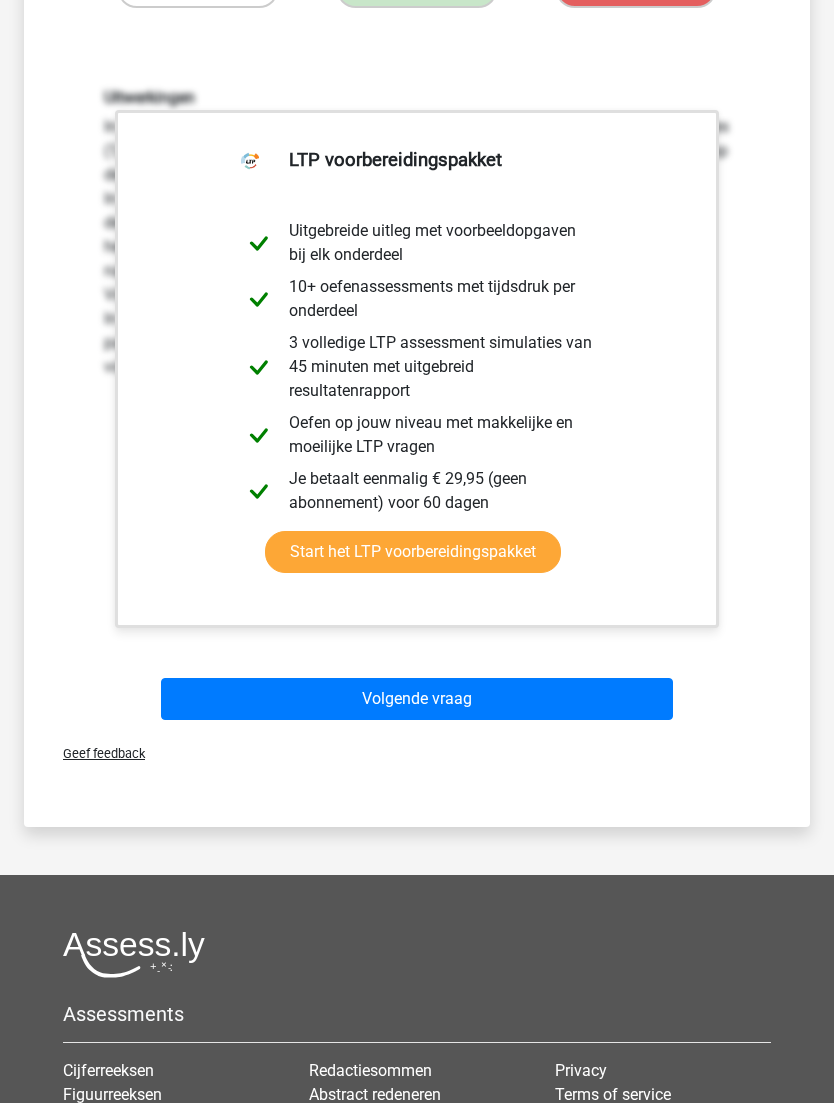 click on "Volgende vraag" at bounding box center [417, 700] 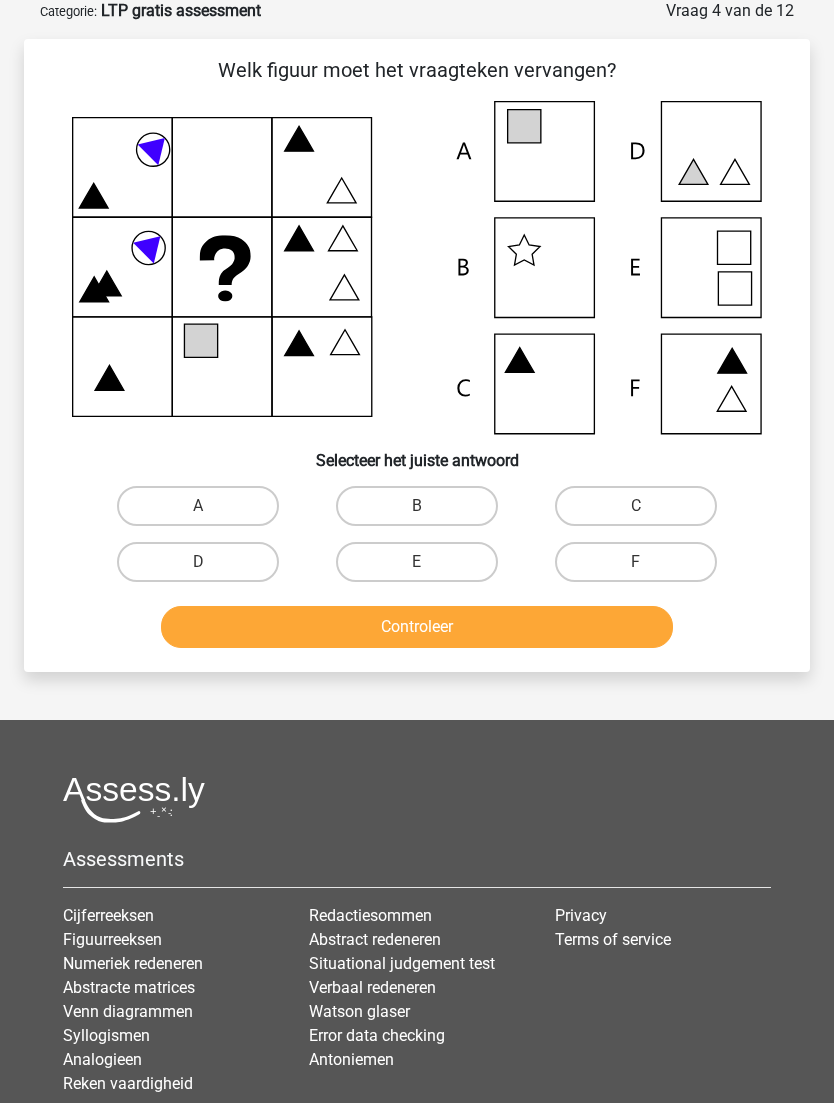 scroll, scrollTop: 100, scrollLeft: 0, axis: vertical 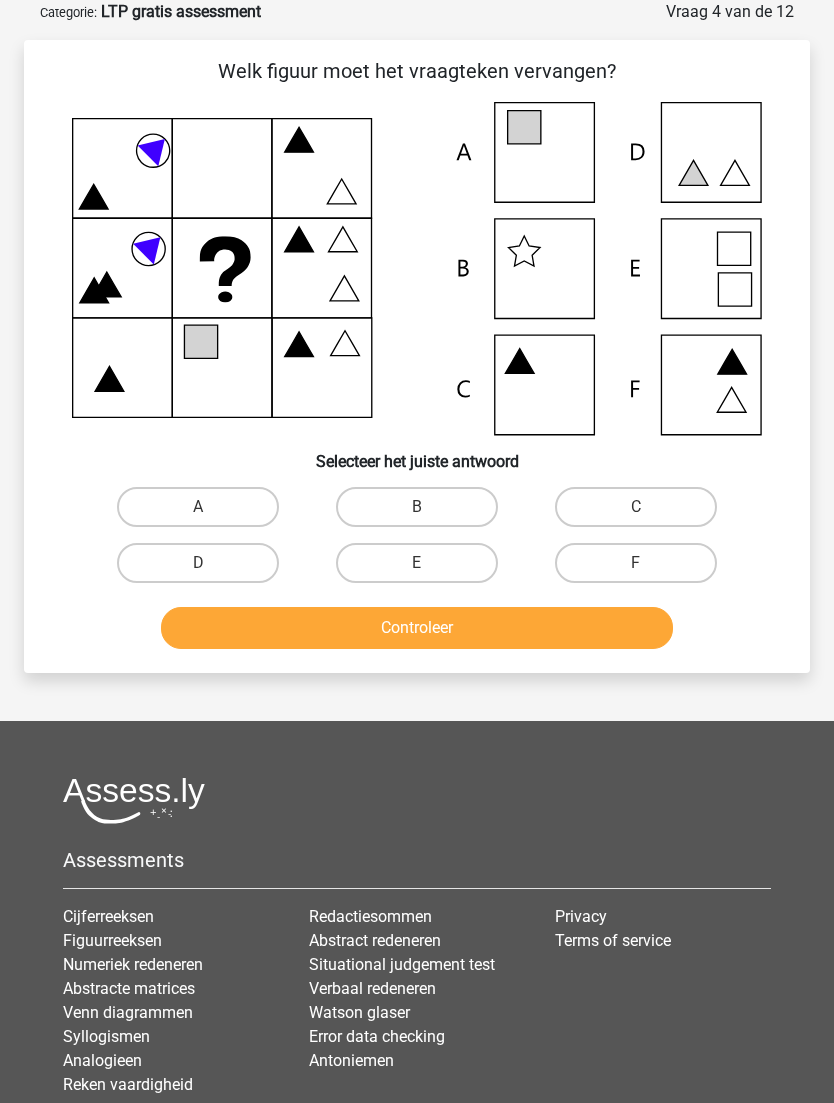 click 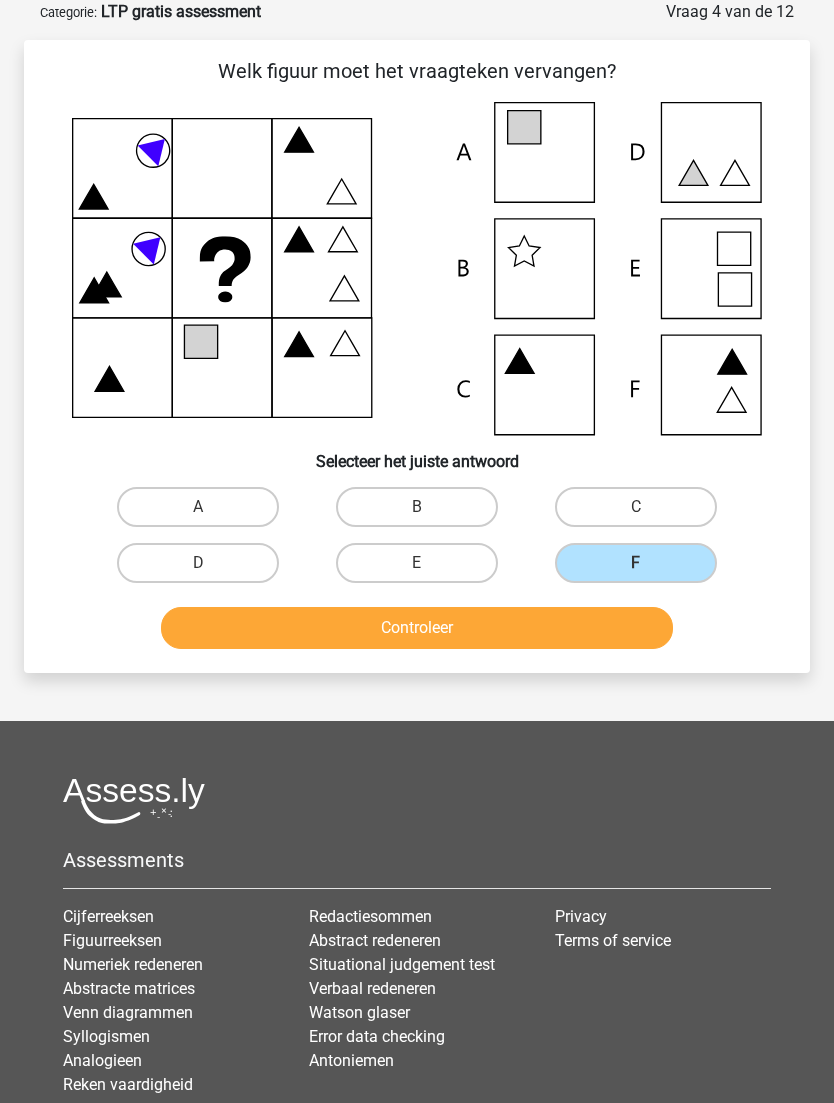 click on "Controleer" at bounding box center (417, 628) 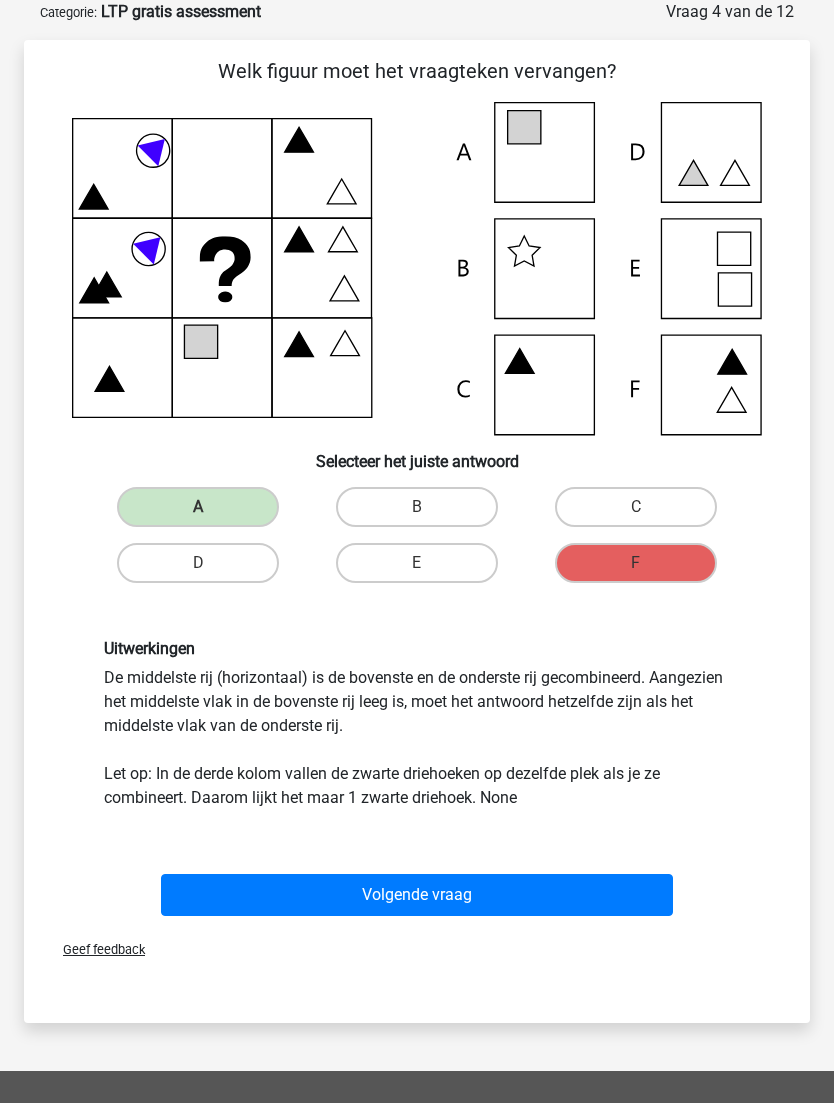 click on "Volgende vraag" at bounding box center (417, 895) 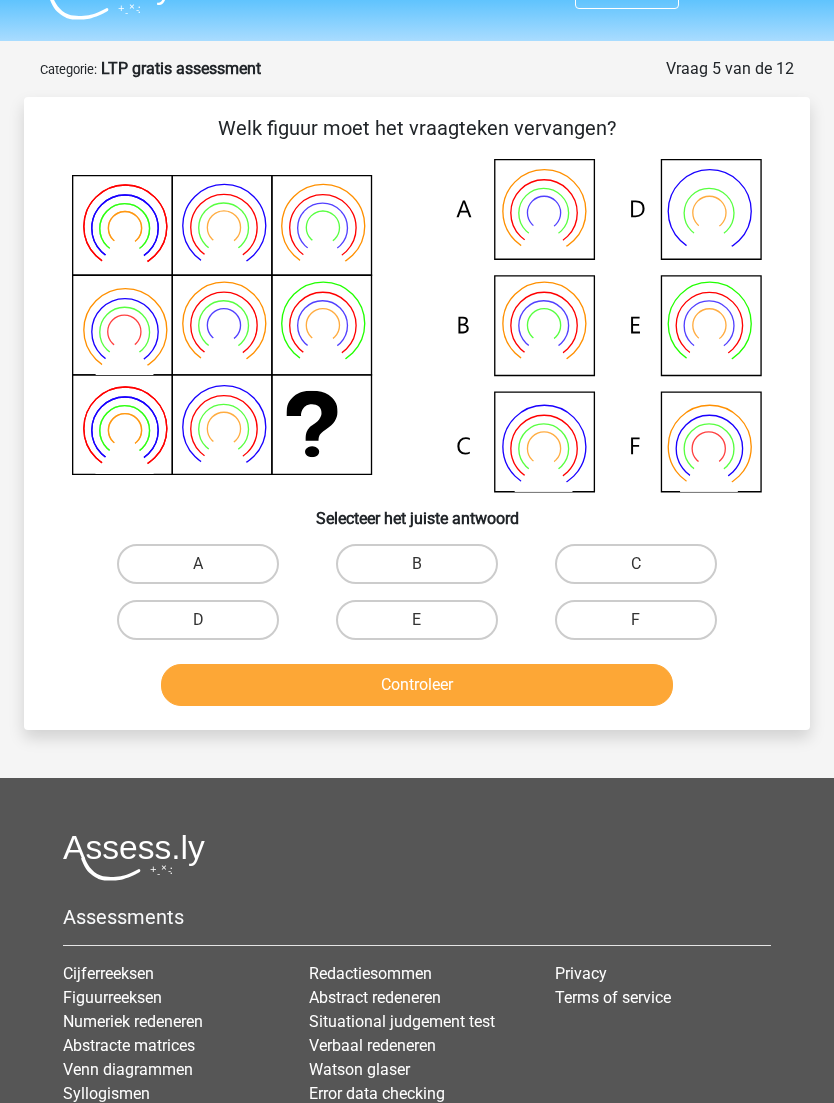 click on "E" at bounding box center [417, 621] 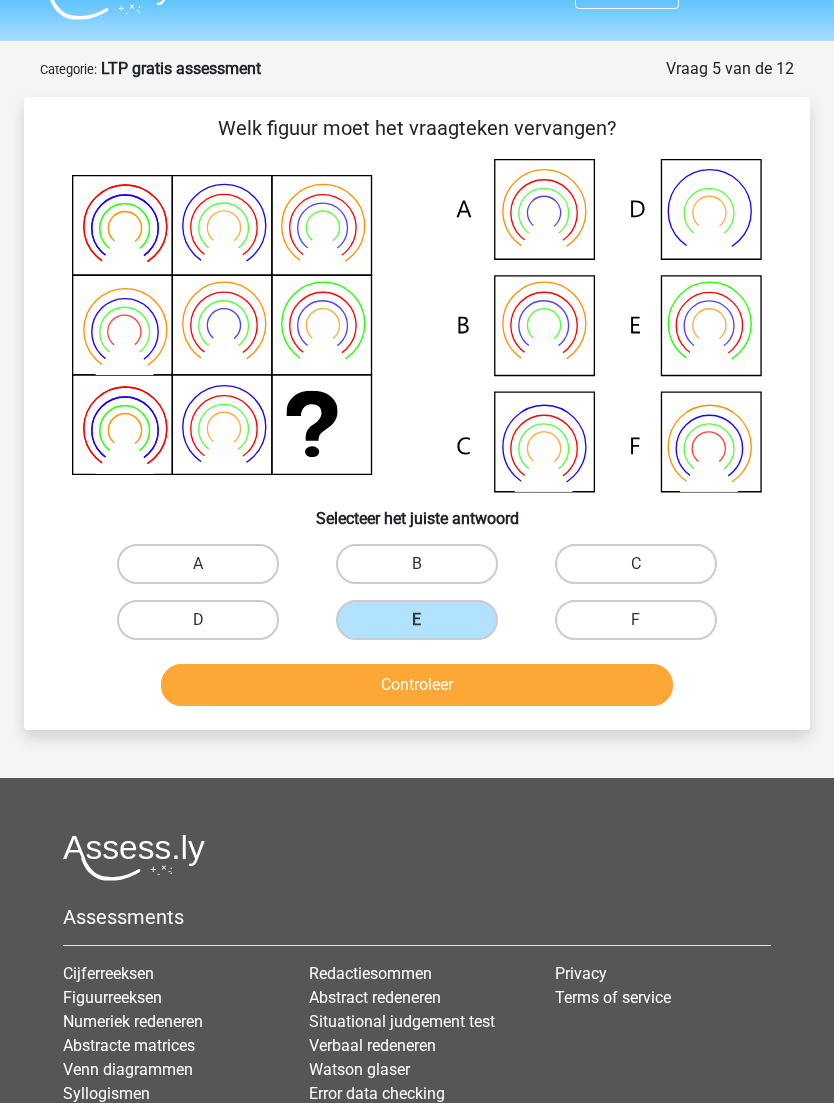 scroll, scrollTop: 43, scrollLeft: 0, axis: vertical 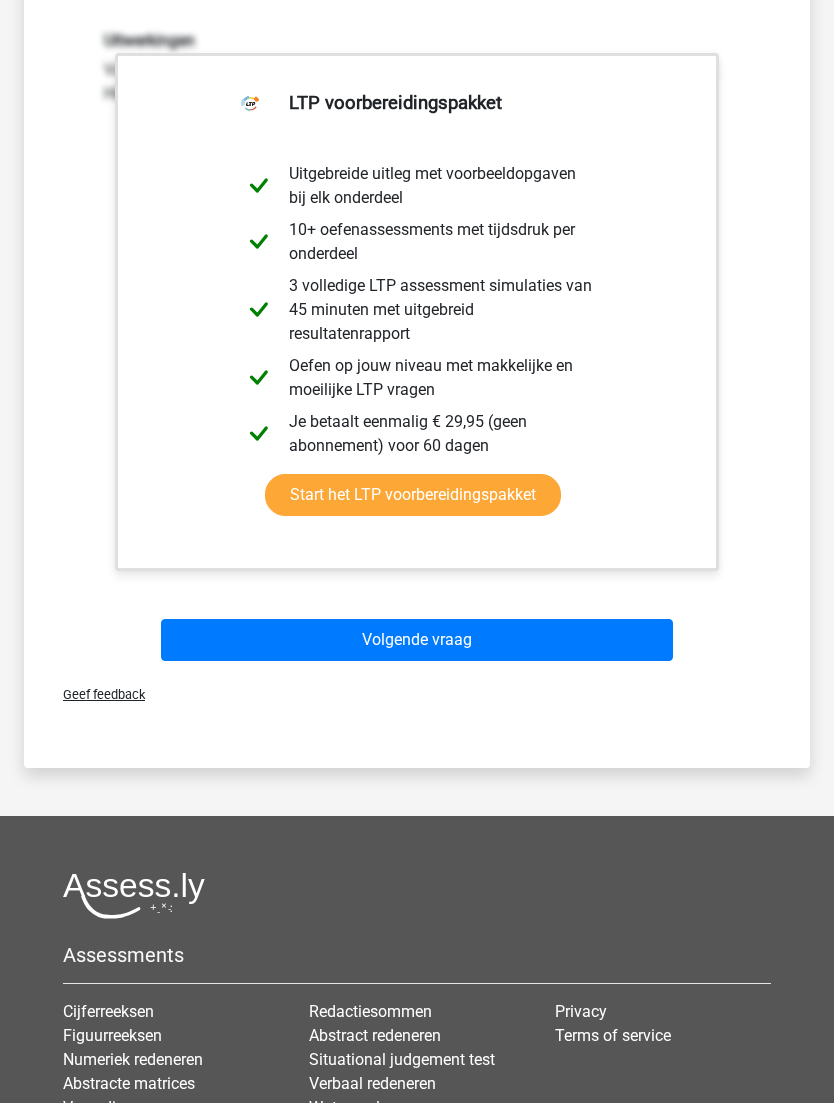 click on "Volgende vraag" at bounding box center (417, 640) 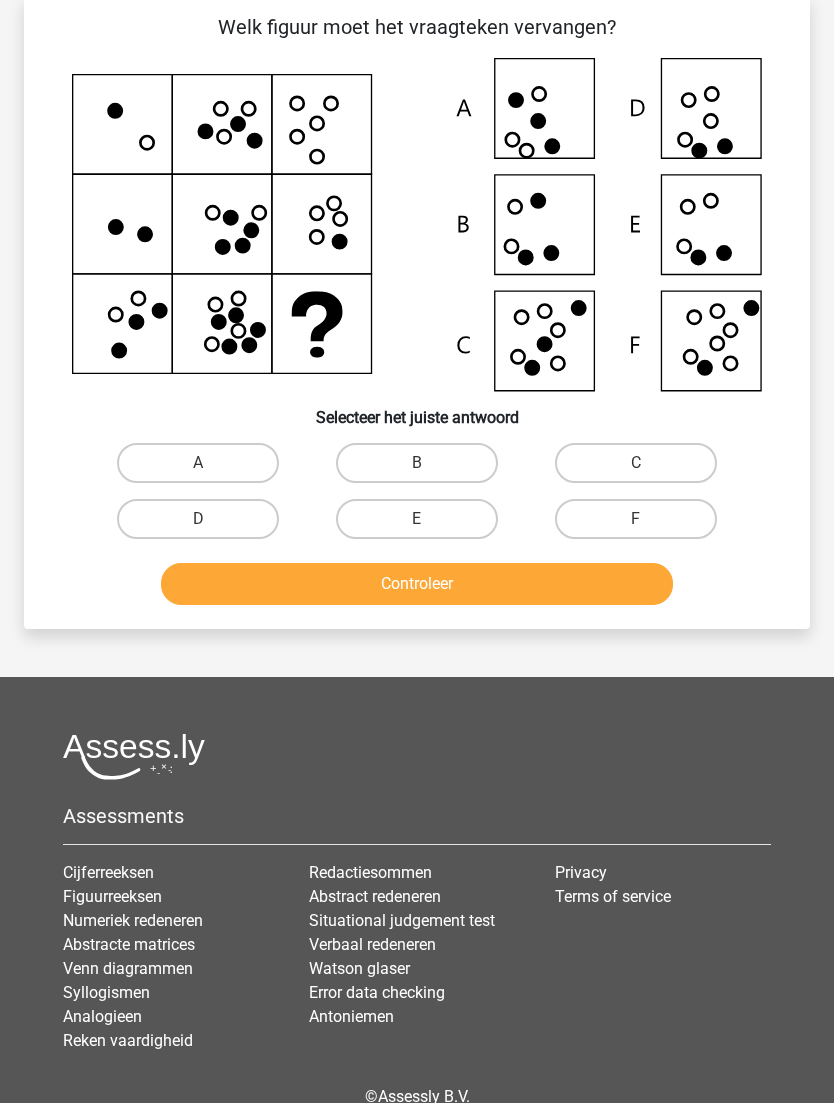 scroll, scrollTop: 100, scrollLeft: 0, axis: vertical 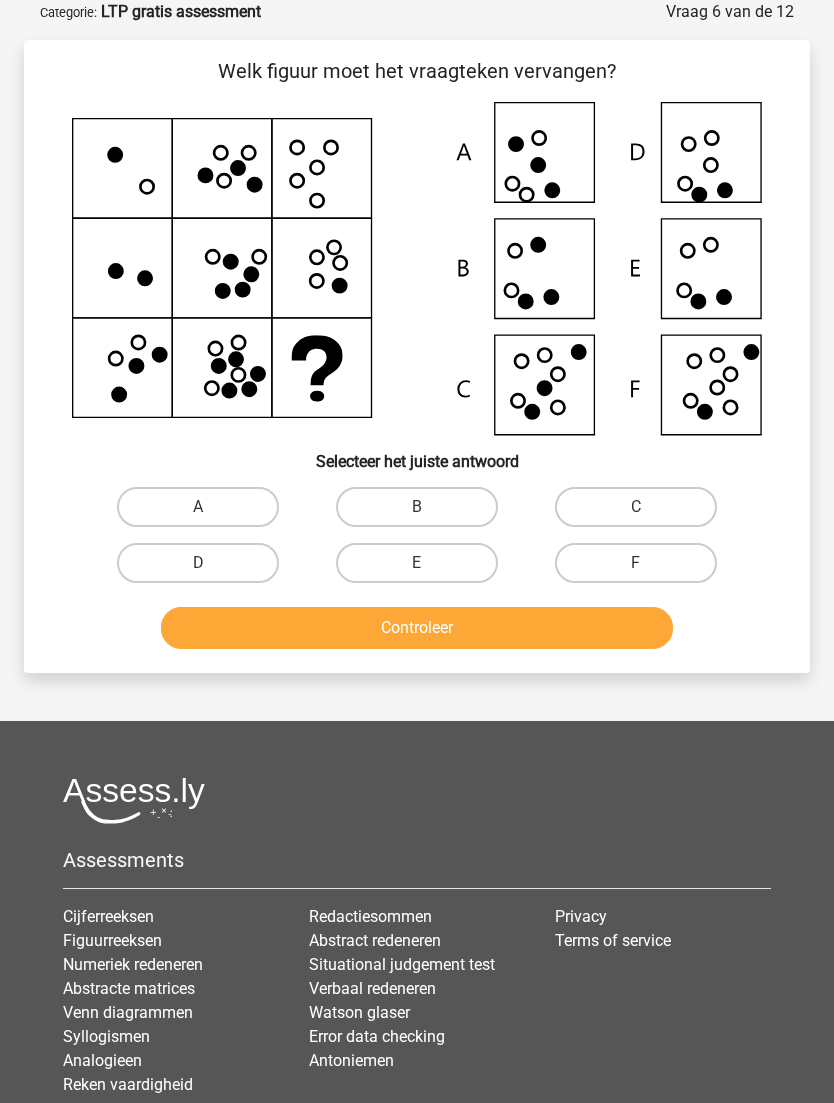 click 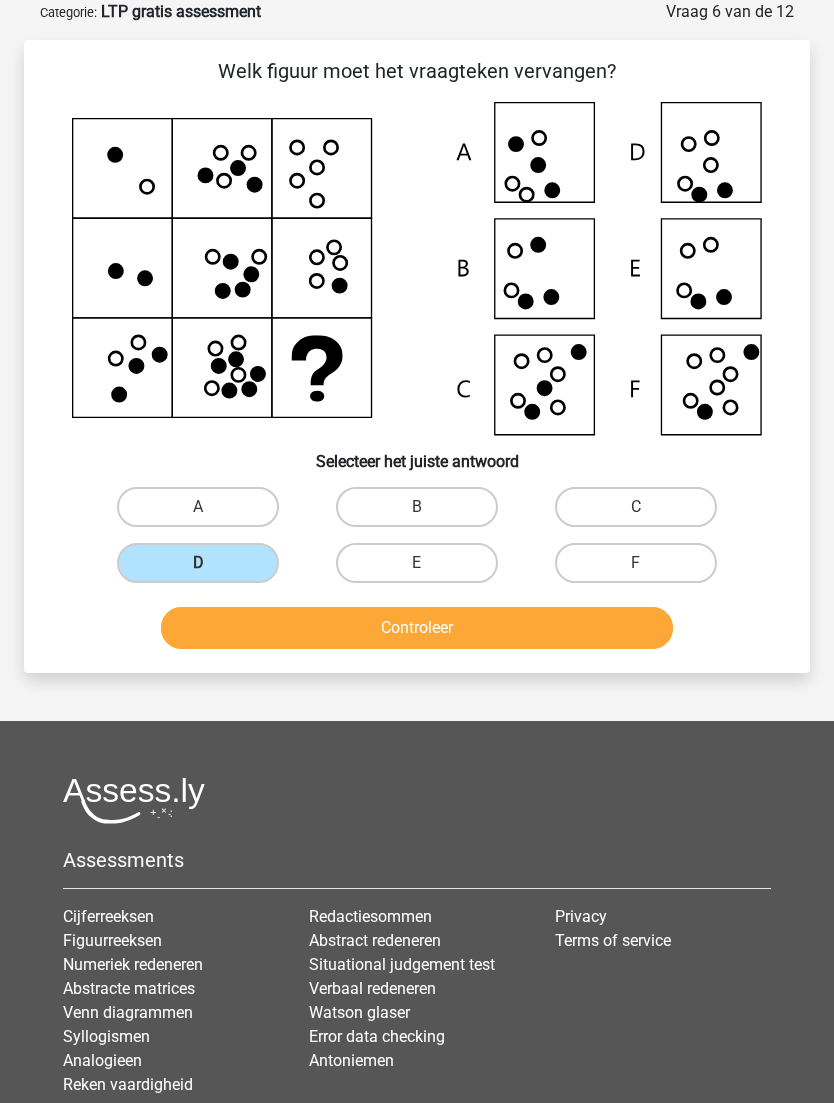 click on "Controleer" at bounding box center (417, 628) 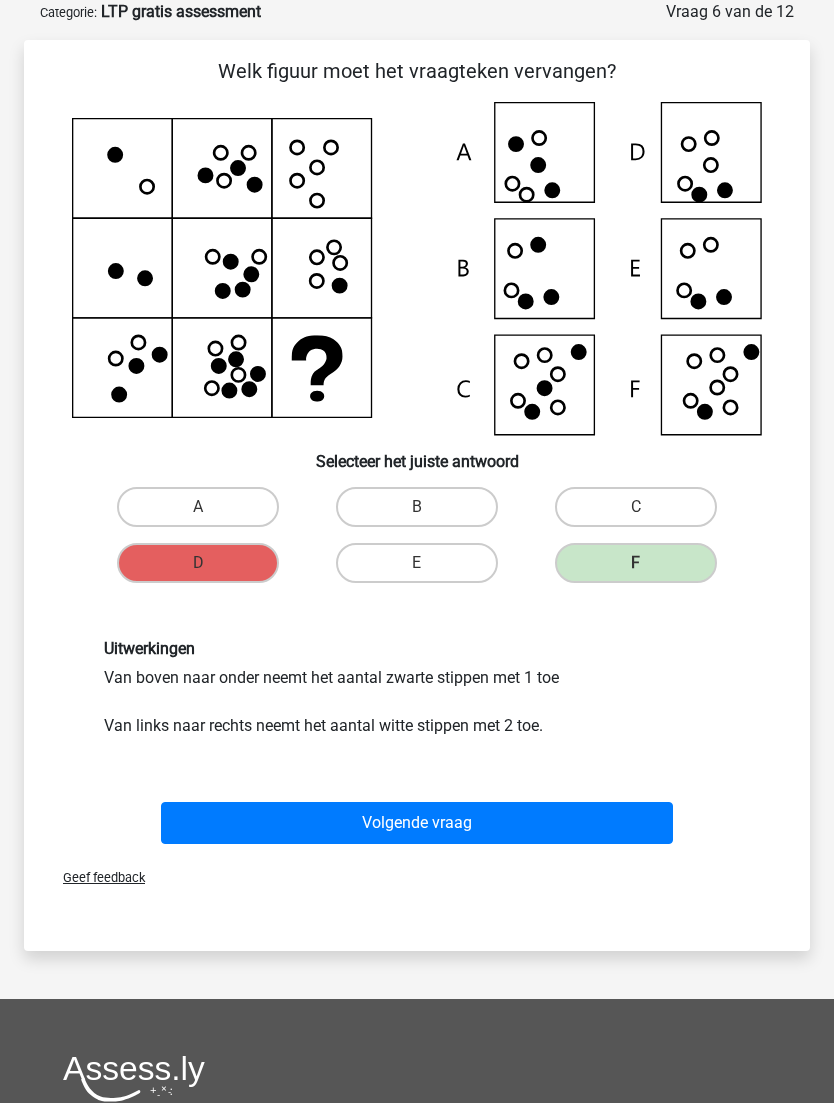 click on "Volgende vraag" at bounding box center (417, 823) 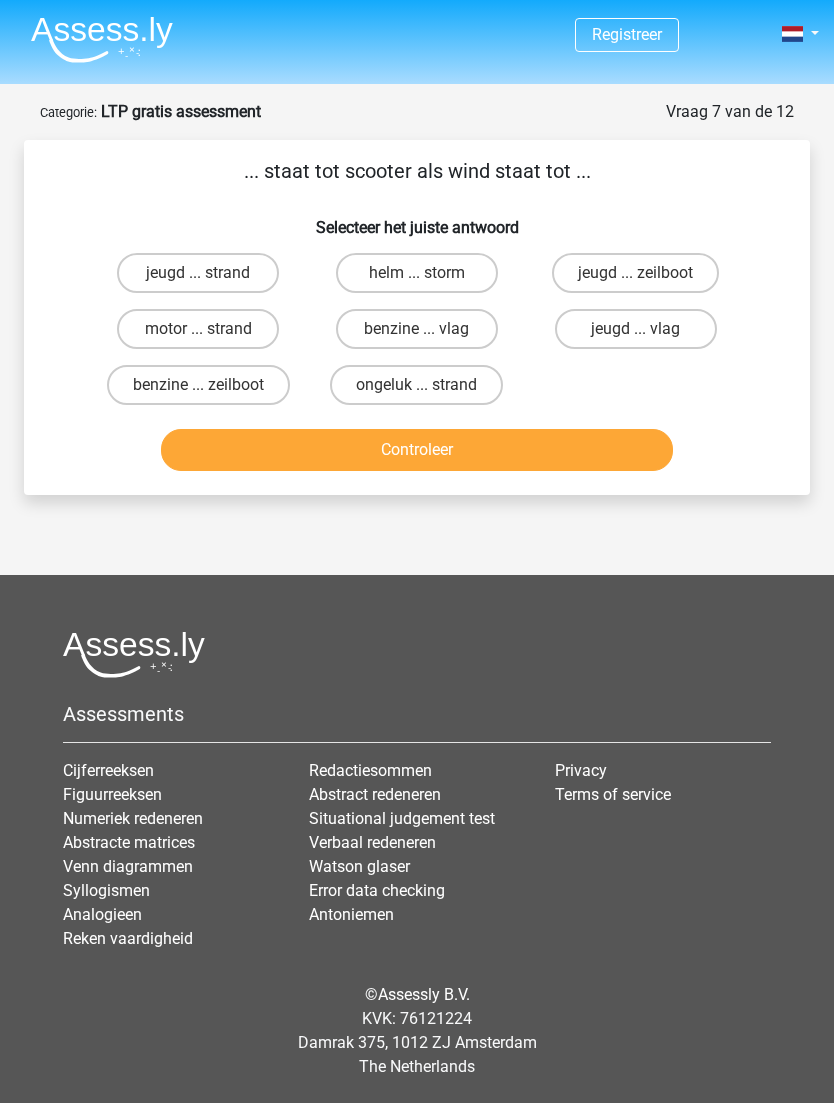 click on "helm ... storm" at bounding box center (417, 273) 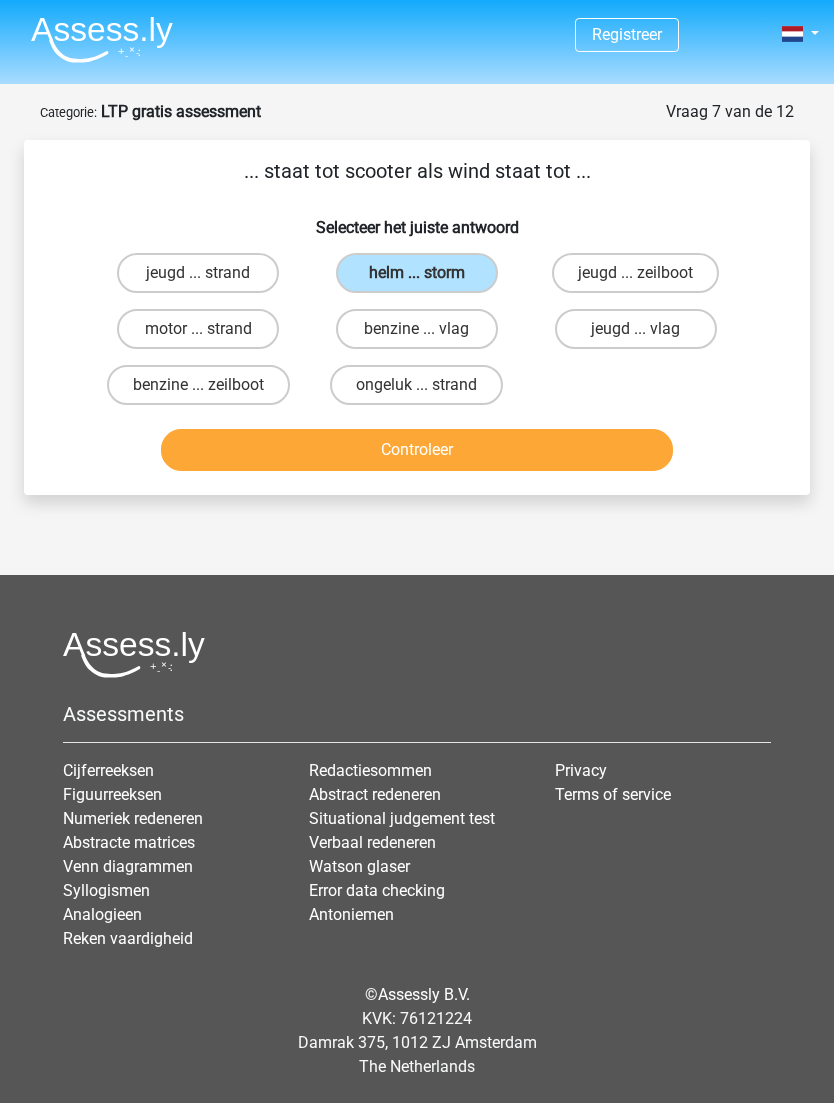 click on "Controleer" at bounding box center (417, 450) 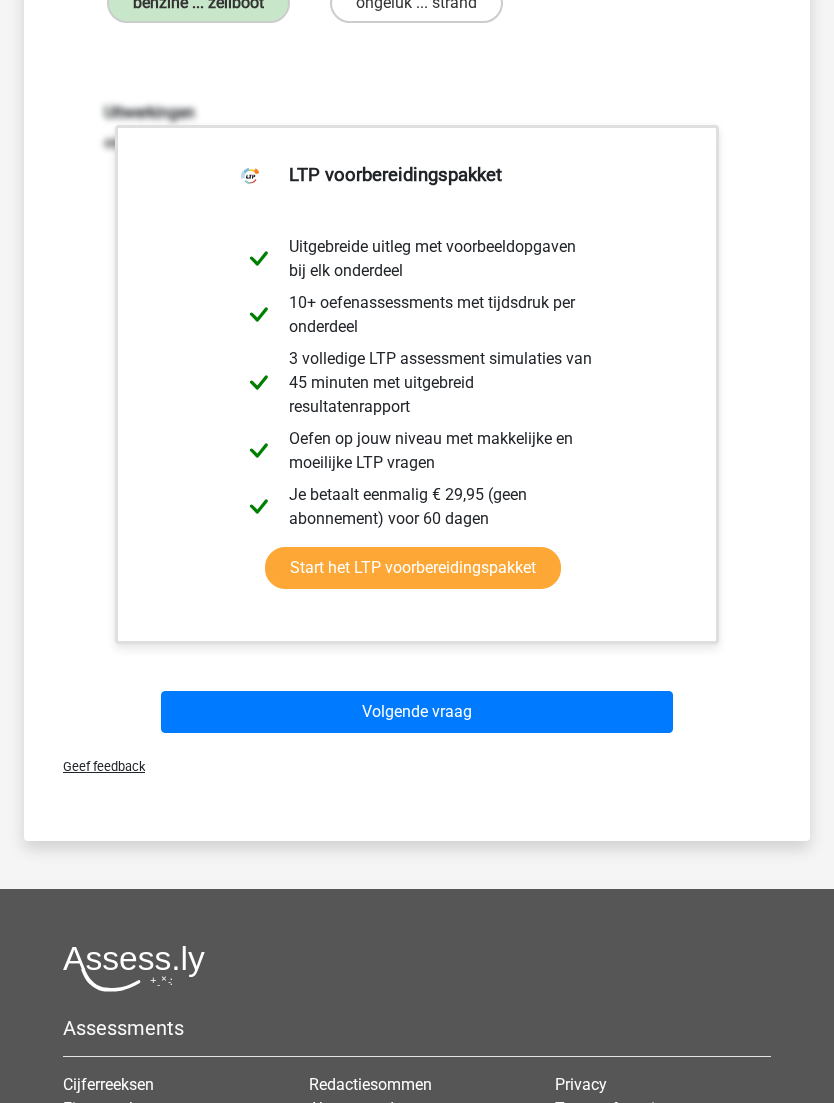 scroll, scrollTop: 382, scrollLeft: 0, axis: vertical 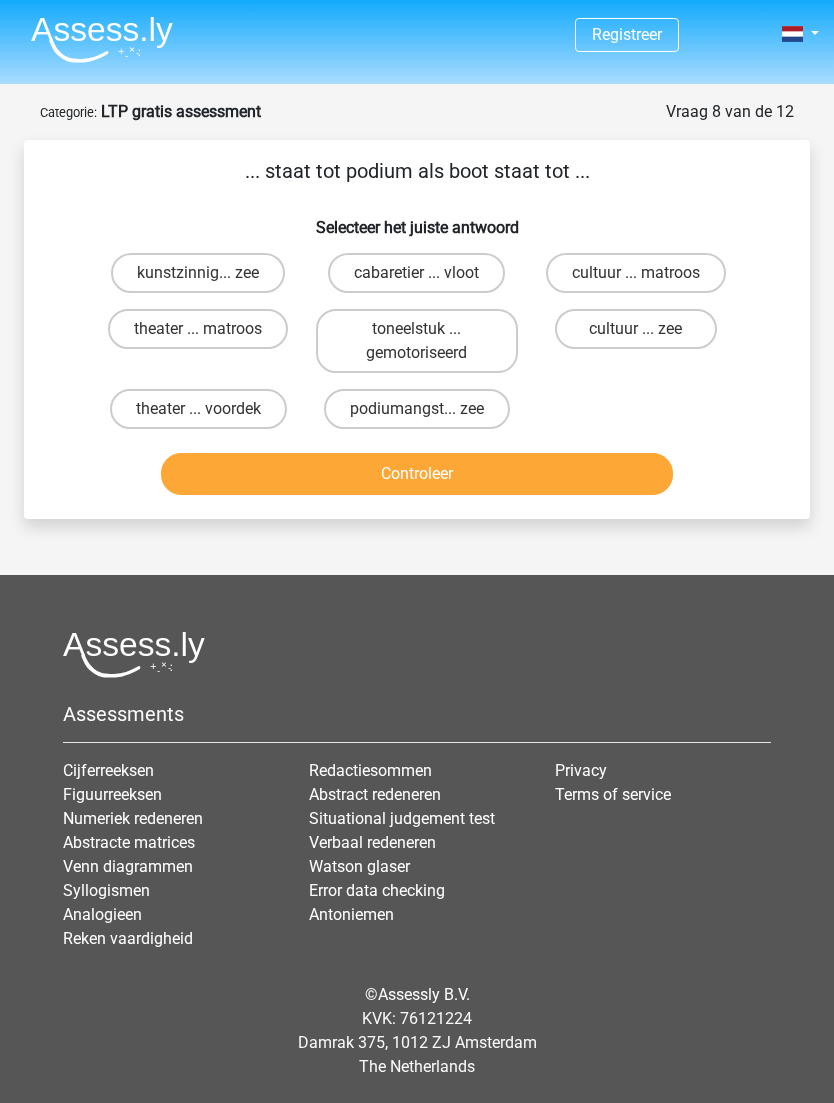 click on "cultuur ... zee" at bounding box center (636, 329) 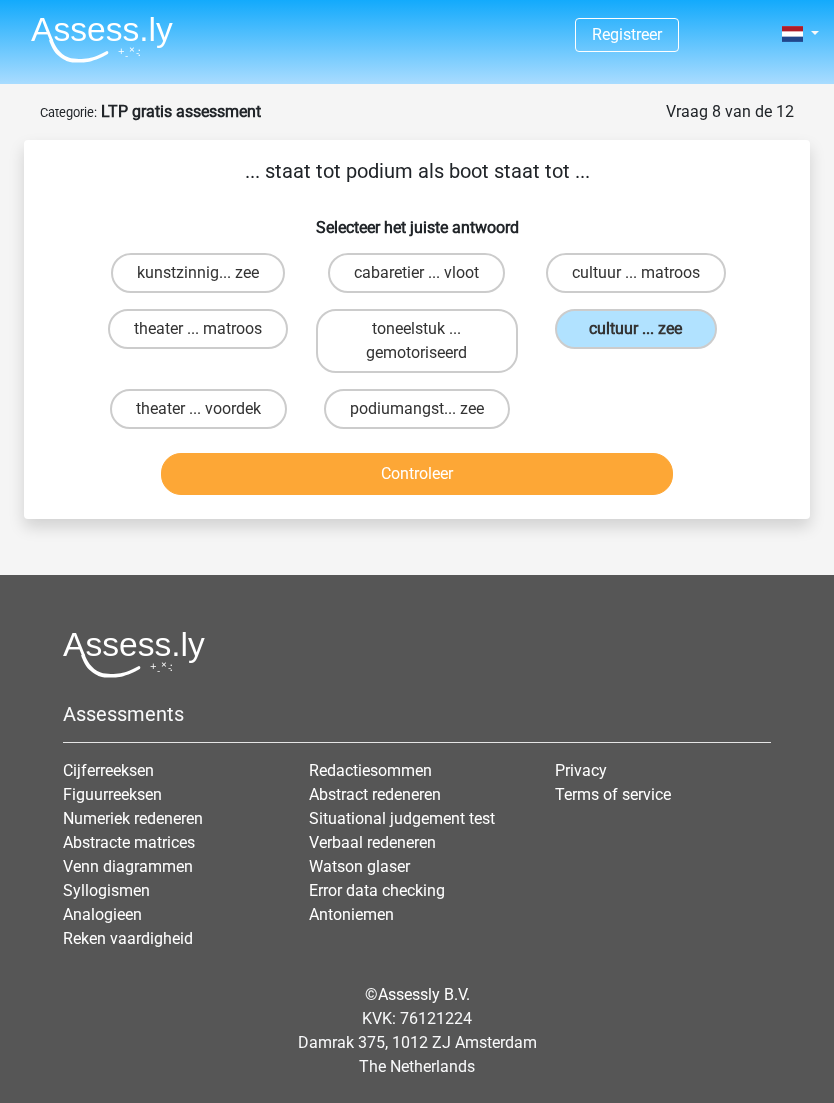 click on "Controleer" at bounding box center [417, 474] 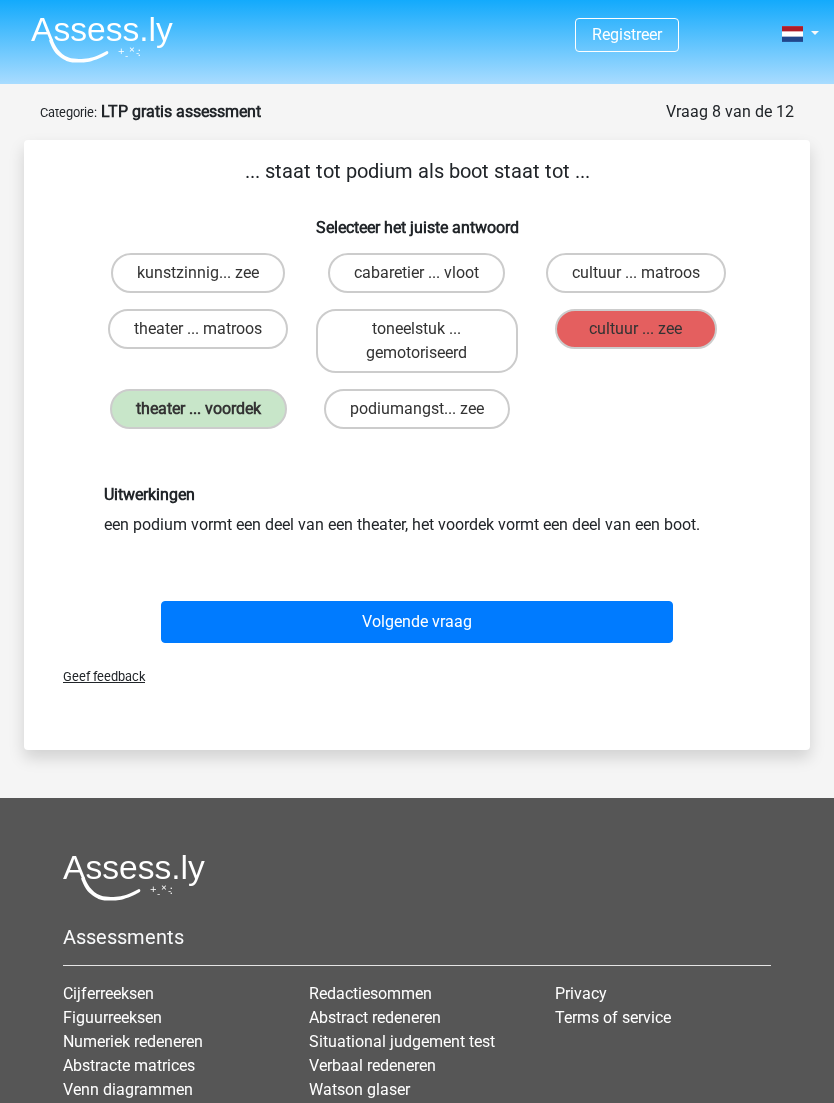 click on "Volgende vraag" at bounding box center [417, 622] 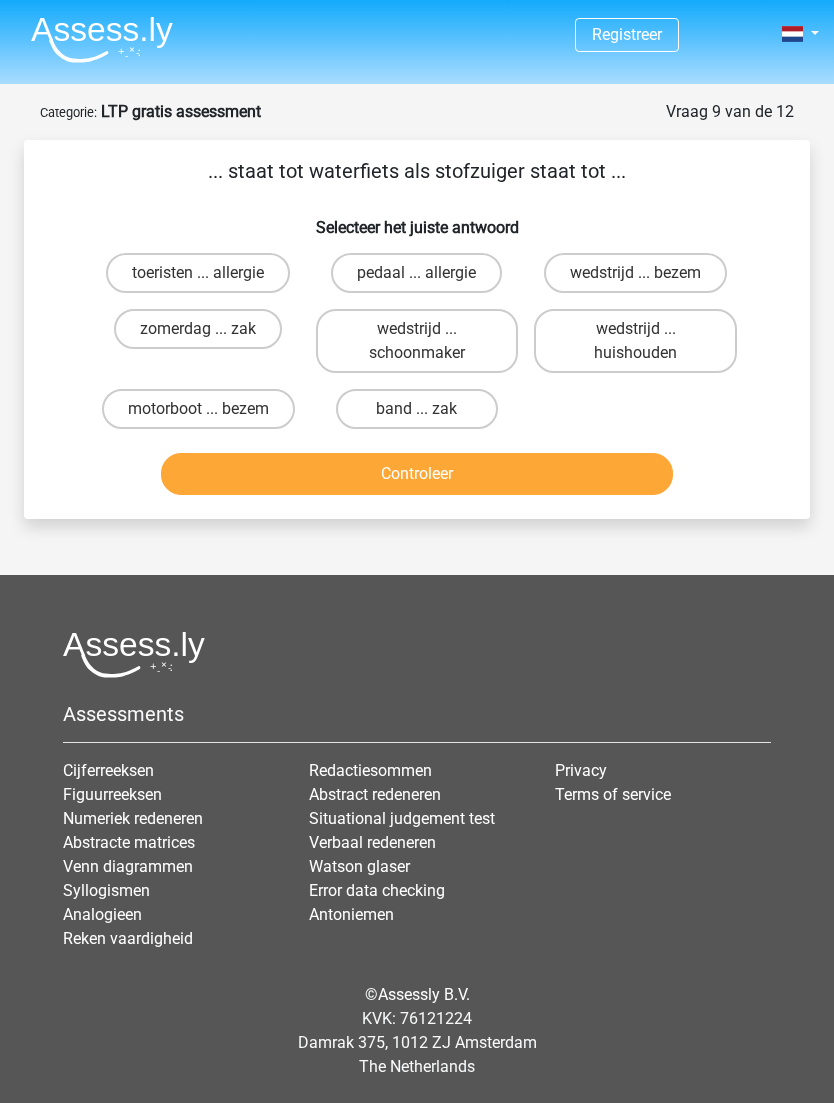 scroll, scrollTop: 63, scrollLeft: 0, axis: vertical 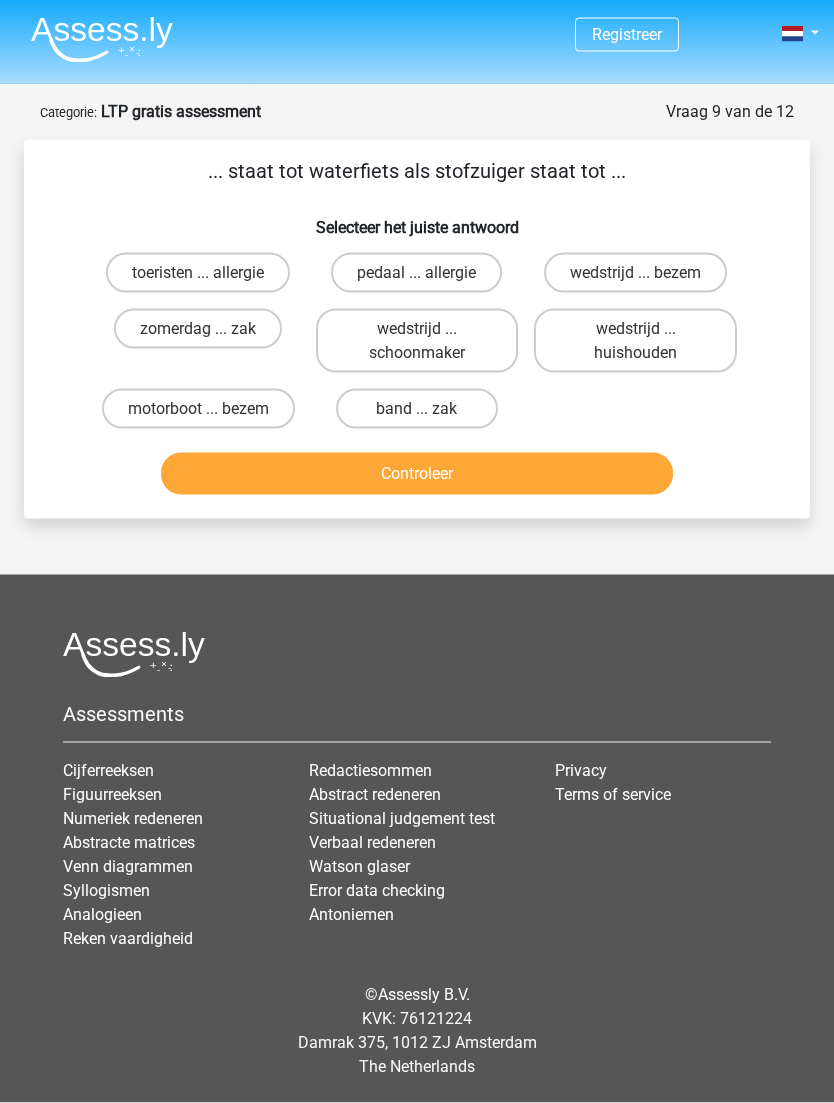 click on "wedstrijd ... schoonmaker" at bounding box center (417, 341) 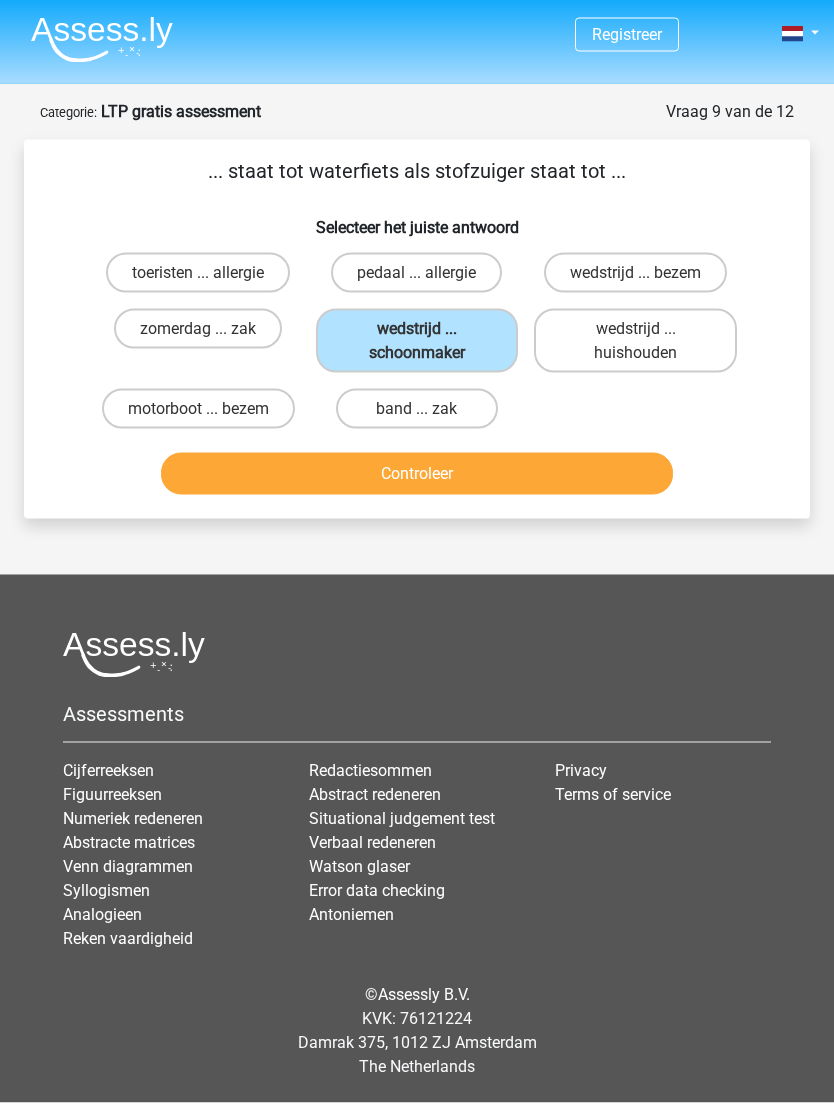 scroll, scrollTop: 64, scrollLeft: 0, axis: vertical 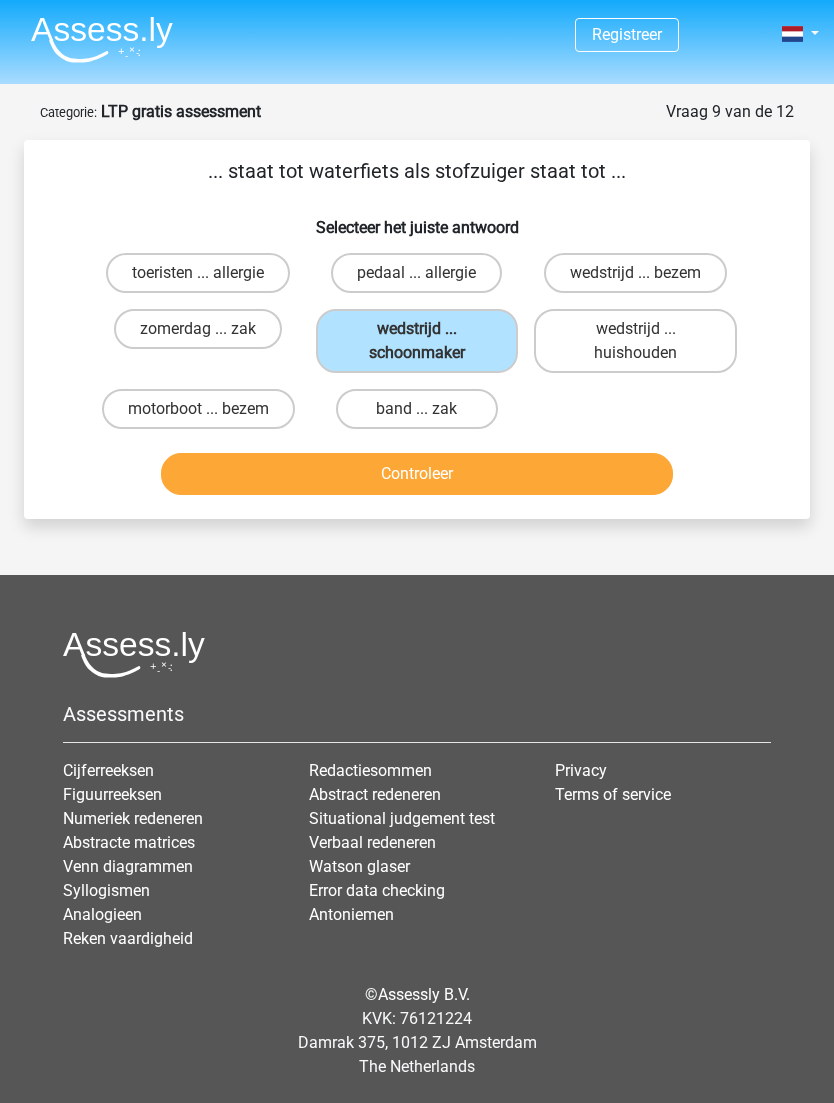 click on "Controleer" at bounding box center [417, 474] 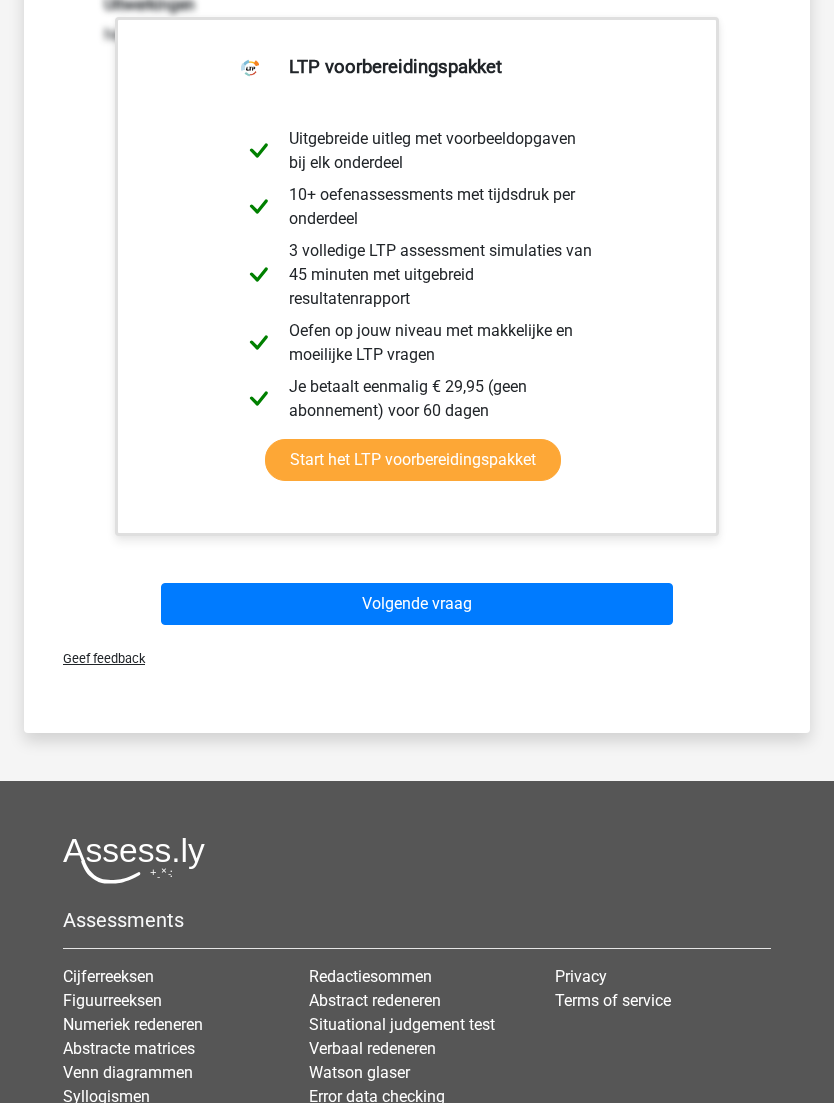 click on "Volgende vraag" at bounding box center [417, 604] 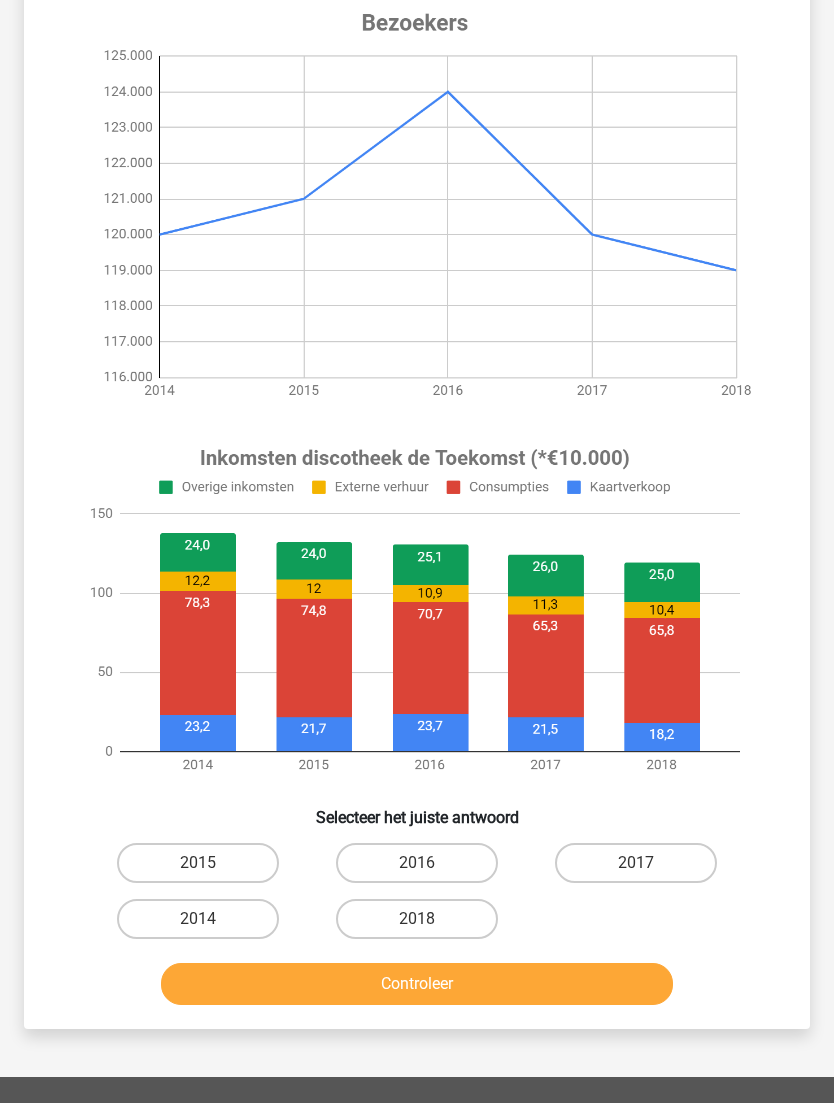 scroll, scrollTop: 246, scrollLeft: 0, axis: vertical 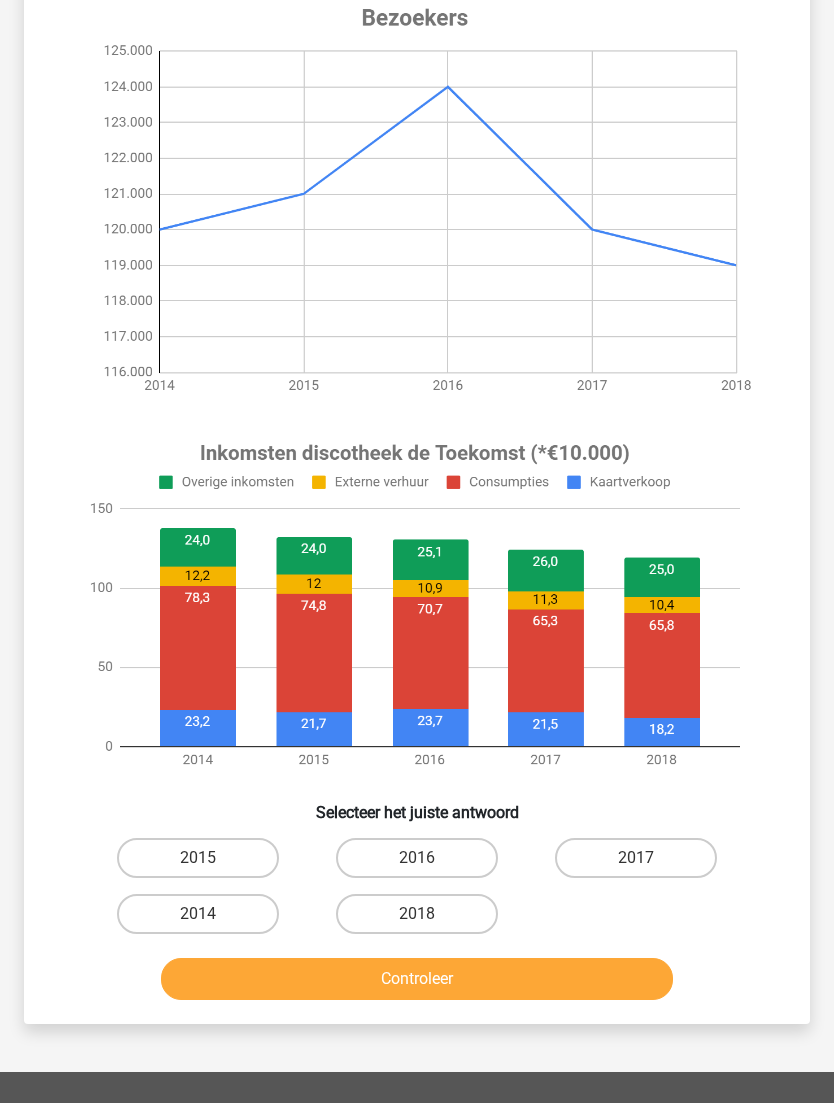 click on "2016" at bounding box center [417, 858] 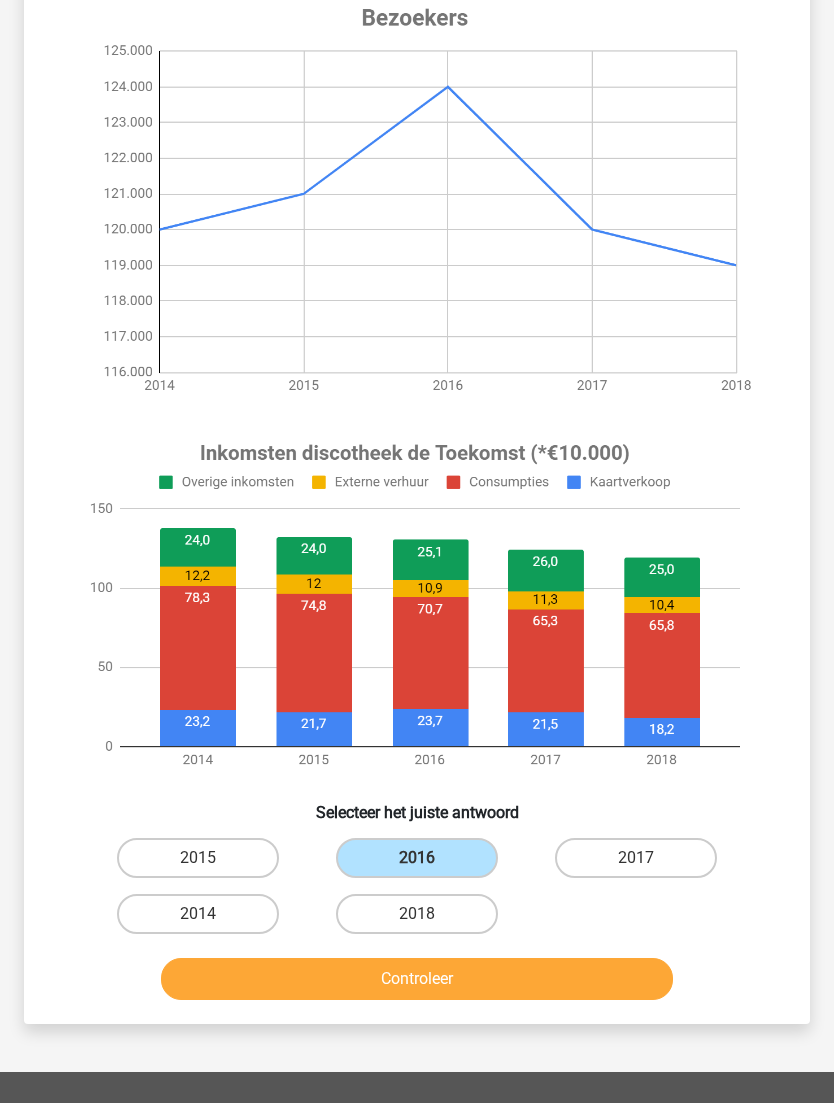 click on "Controleer" at bounding box center (417, 979) 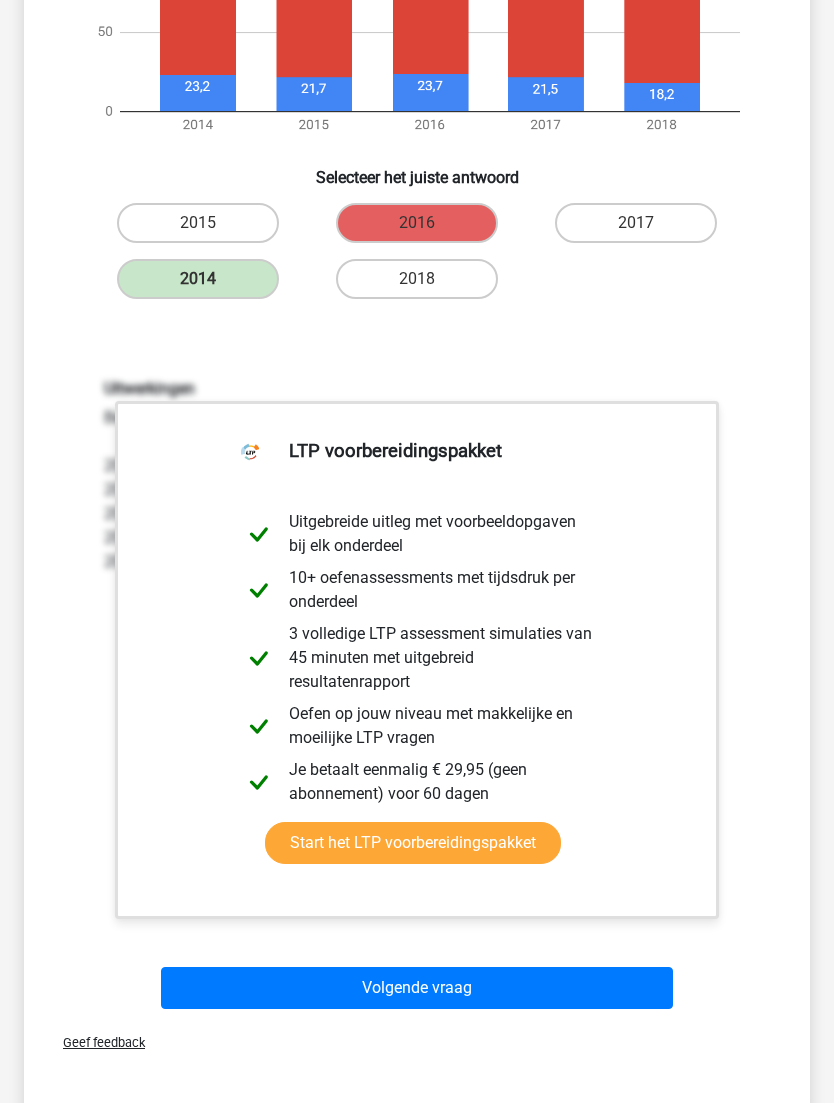 scroll, scrollTop: 889, scrollLeft: 0, axis: vertical 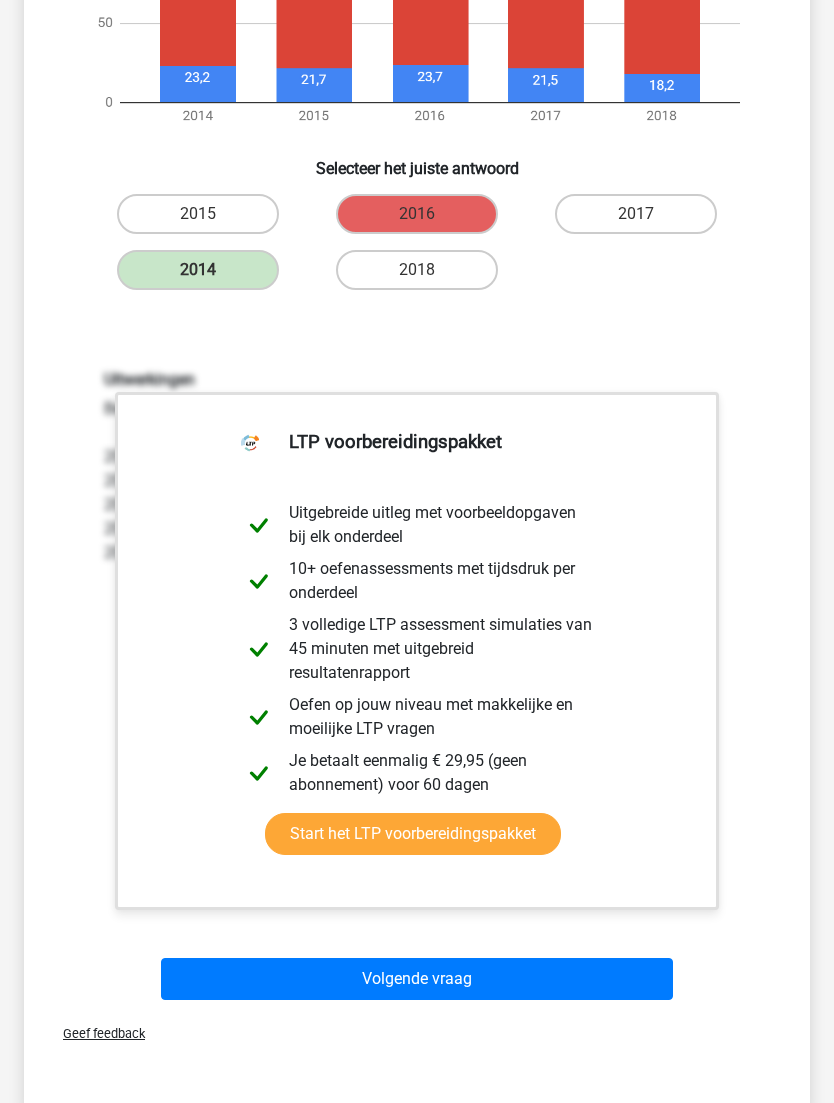 click on "Volgende vraag" at bounding box center [417, 980] 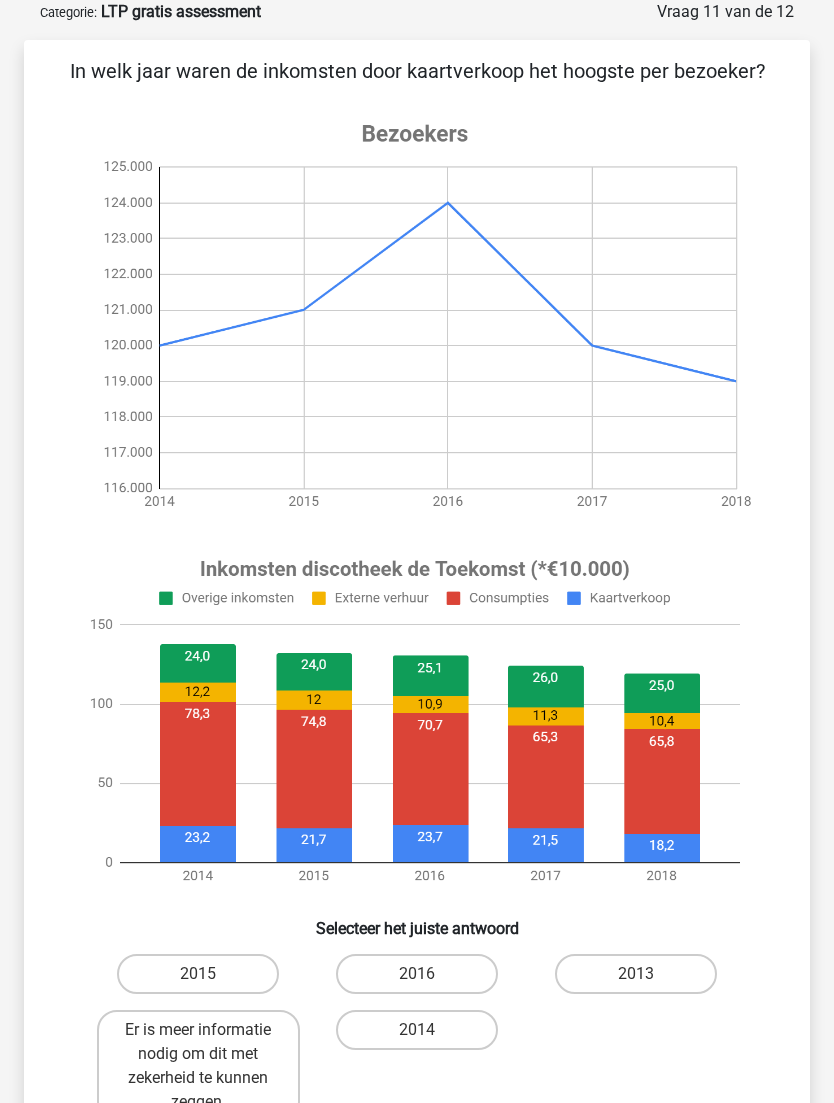 scroll, scrollTop: 0, scrollLeft: 0, axis: both 